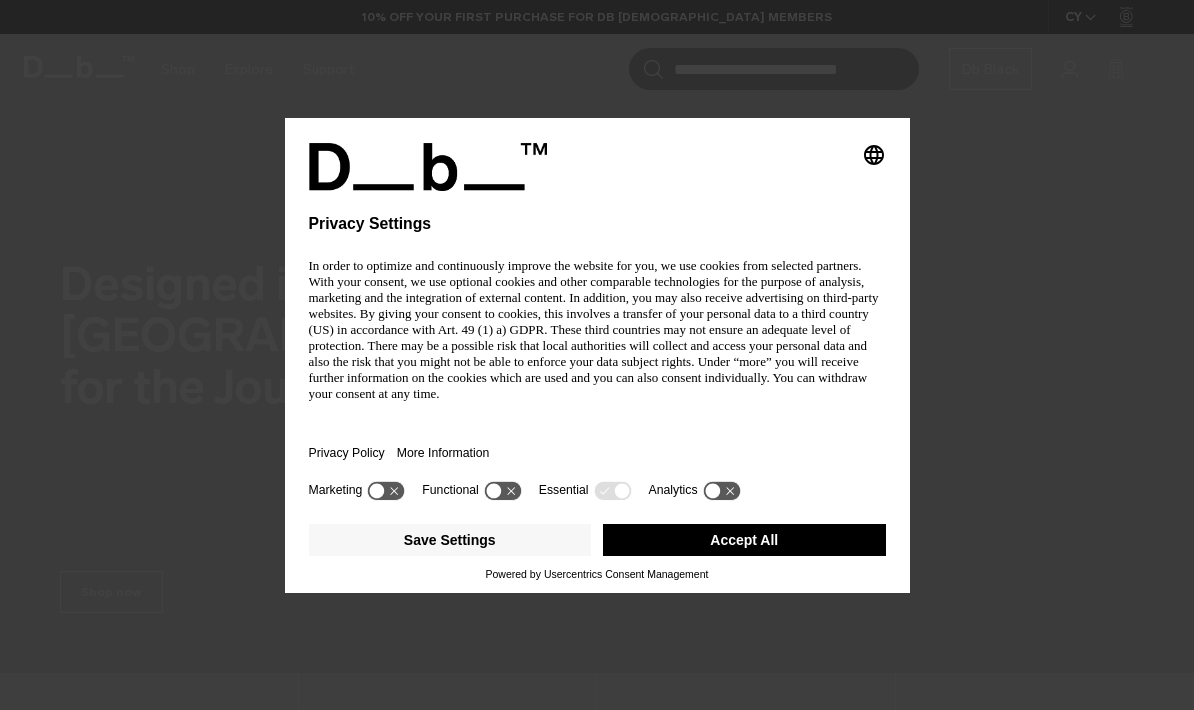 scroll, scrollTop: 0, scrollLeft: 0, axis: both 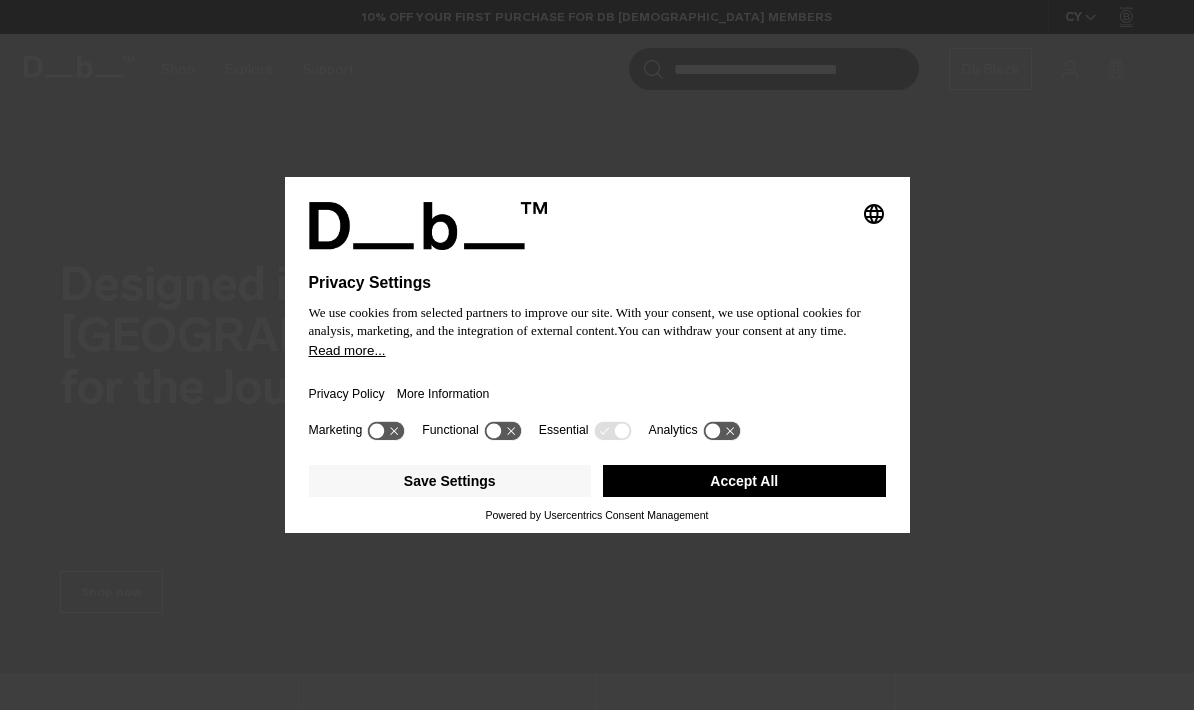 click on "Accept All" at bounding box center [744, 481] 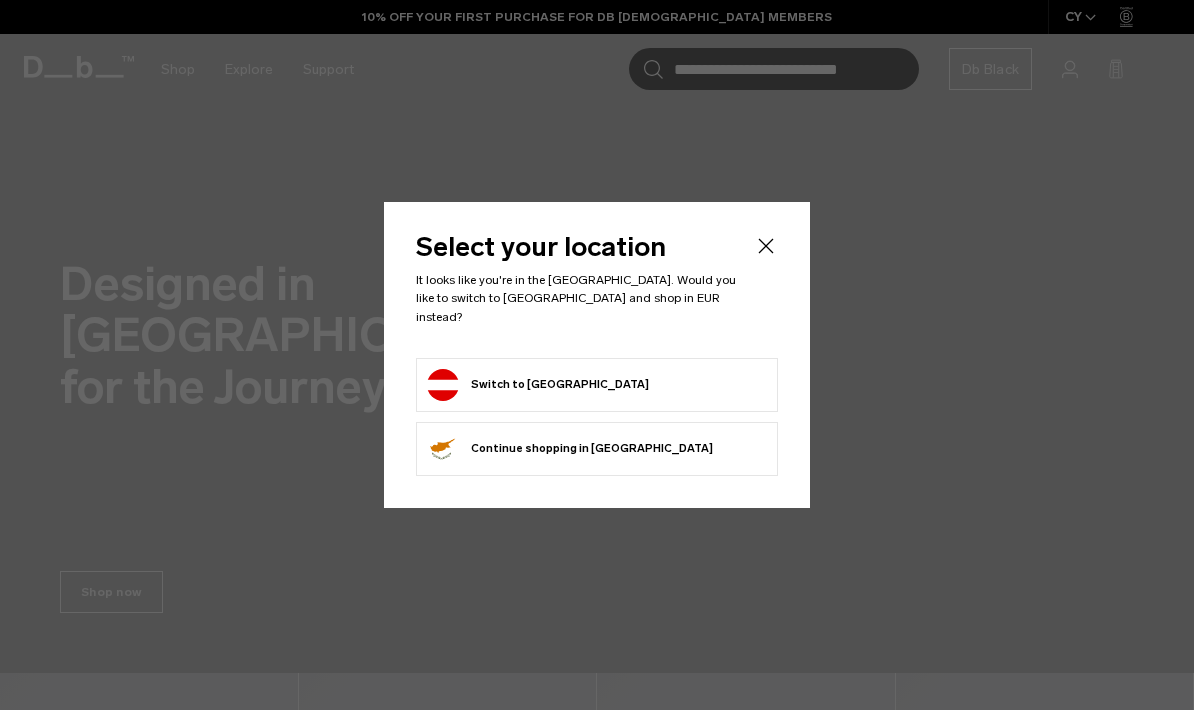 scroll, scrollTop: 0, scrollLeft: 0, axis: both 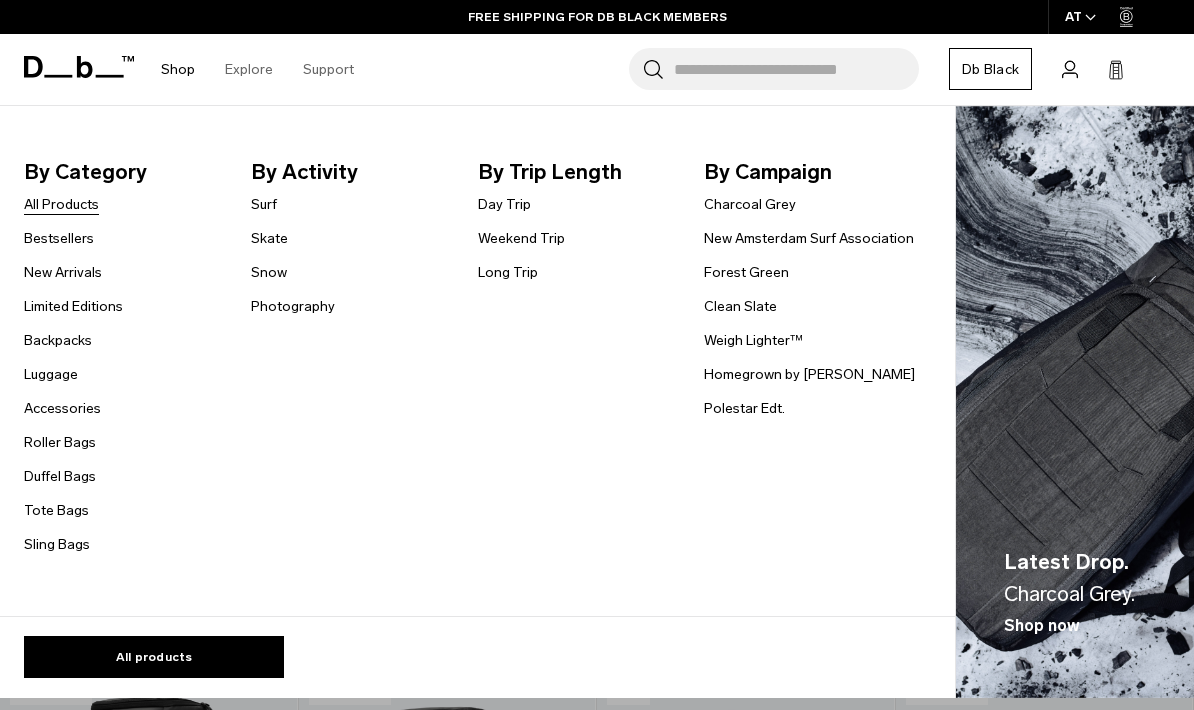 click on "All Products" at bounding box center (61, 204) 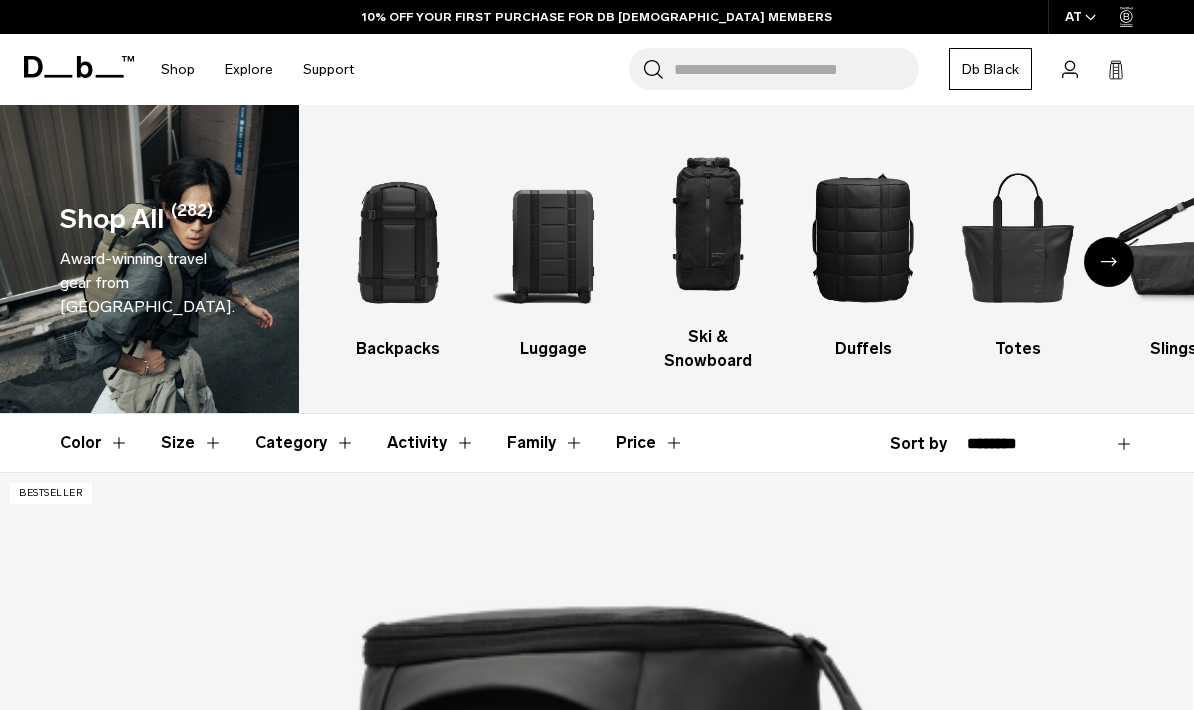 scroll, scrollTop: 0, scrollLeft: 0, axis: both 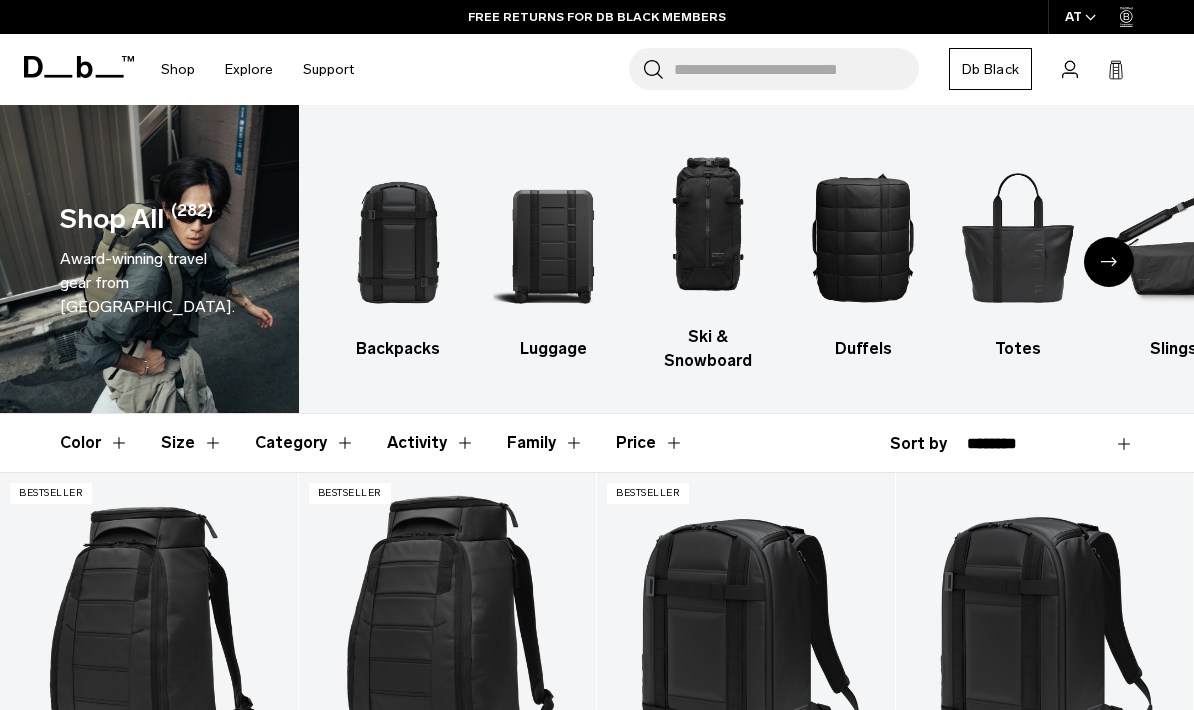 click on "**********" at bounding box center (1050, 444) 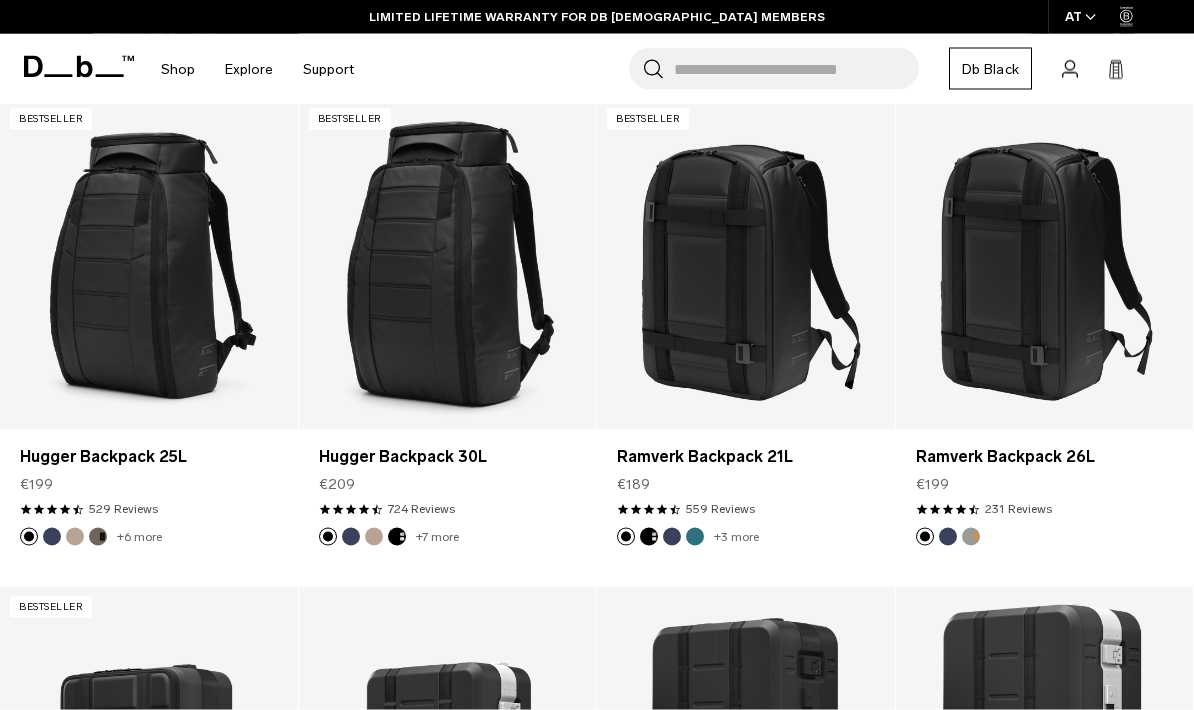 scroll, scrollTop: 384, scrollLeft: 0, axis: vertical 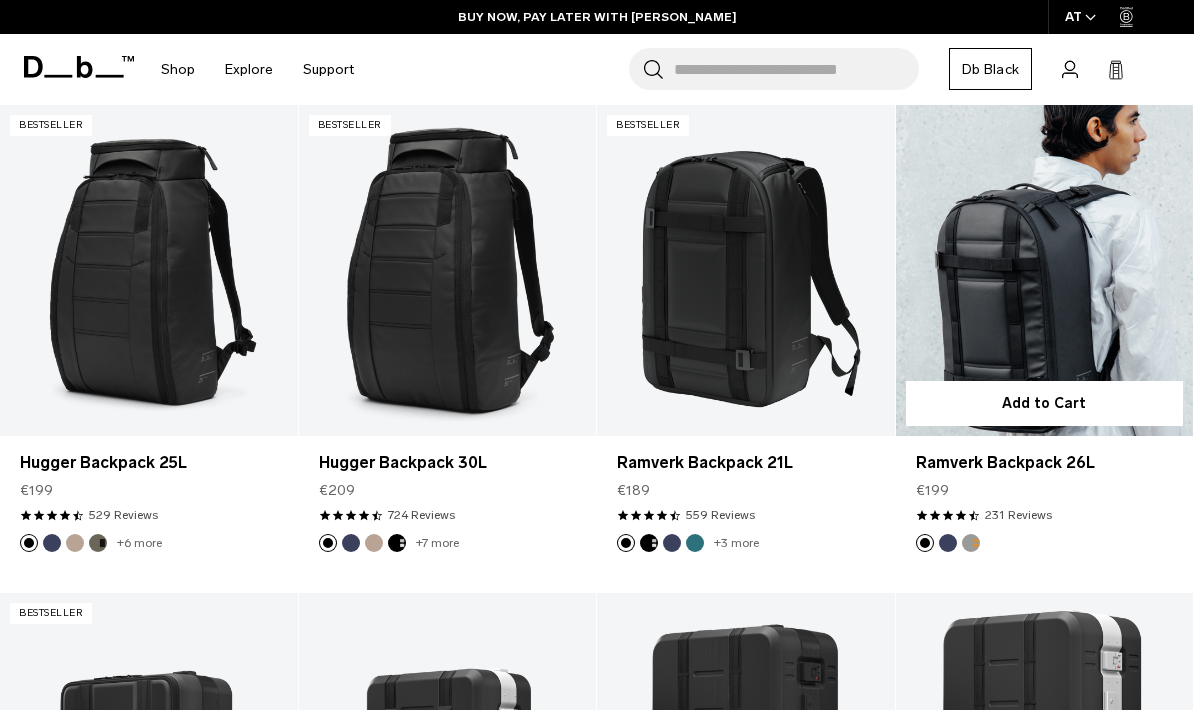 click on "€199" at bounding box center [1045, 490] 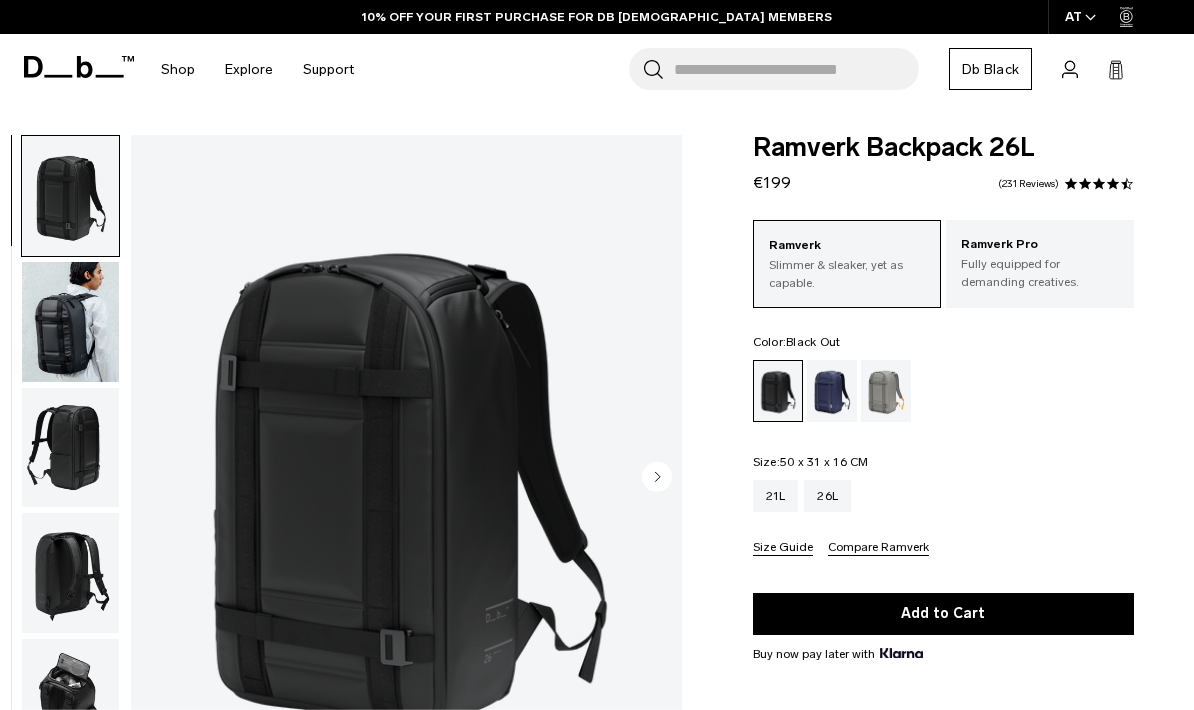 scroll, scrollTop: 0, scrollLeft: 0, axis: both 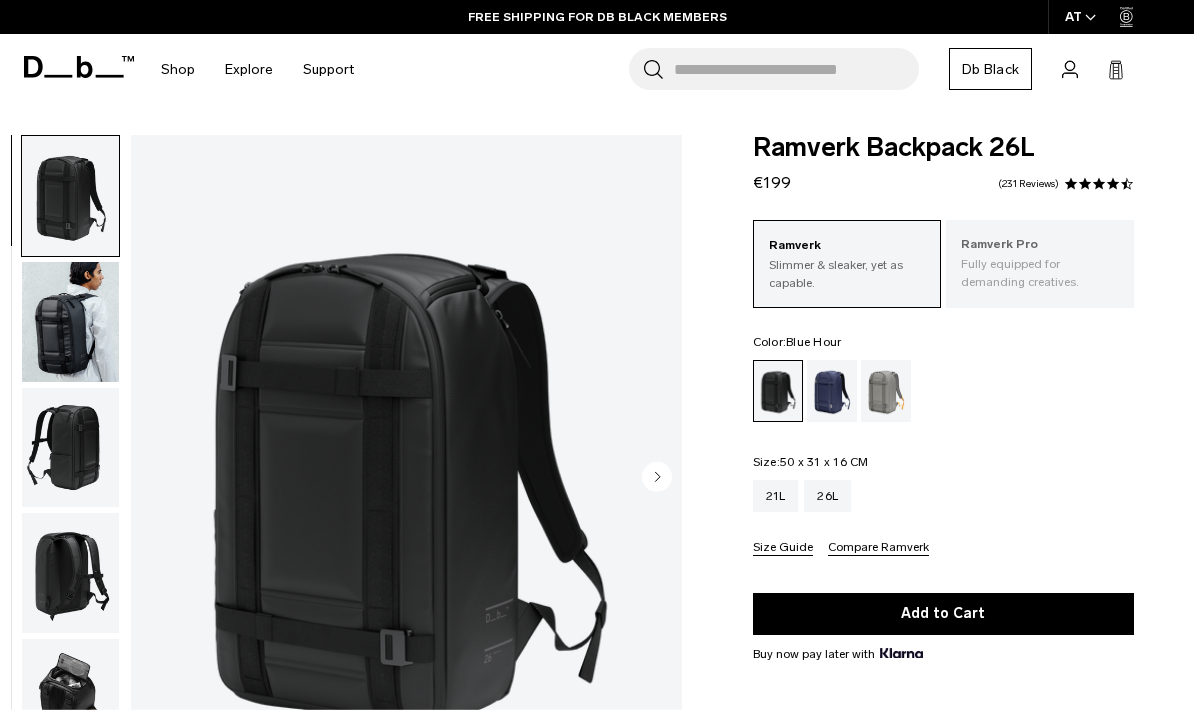 click on "Fully equipped for demanding creatives." at bounding box center (1040, 273) 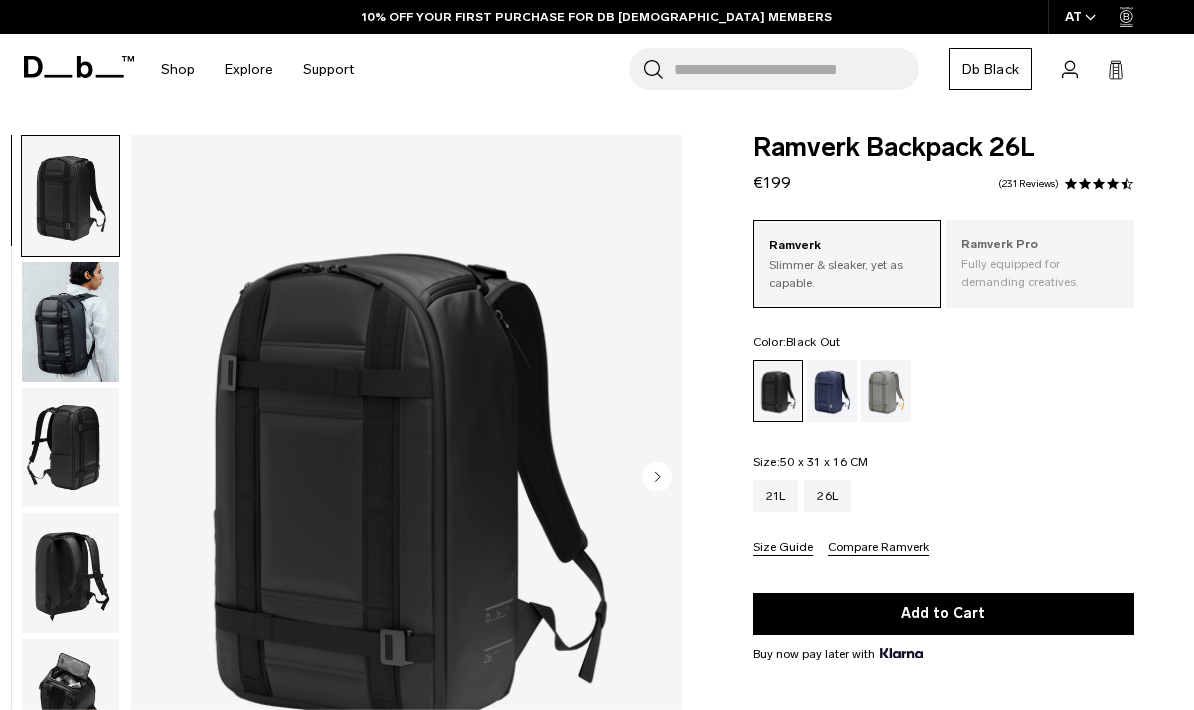 scroll, scrollTop: 0, scrollLeft: 0, axis: both 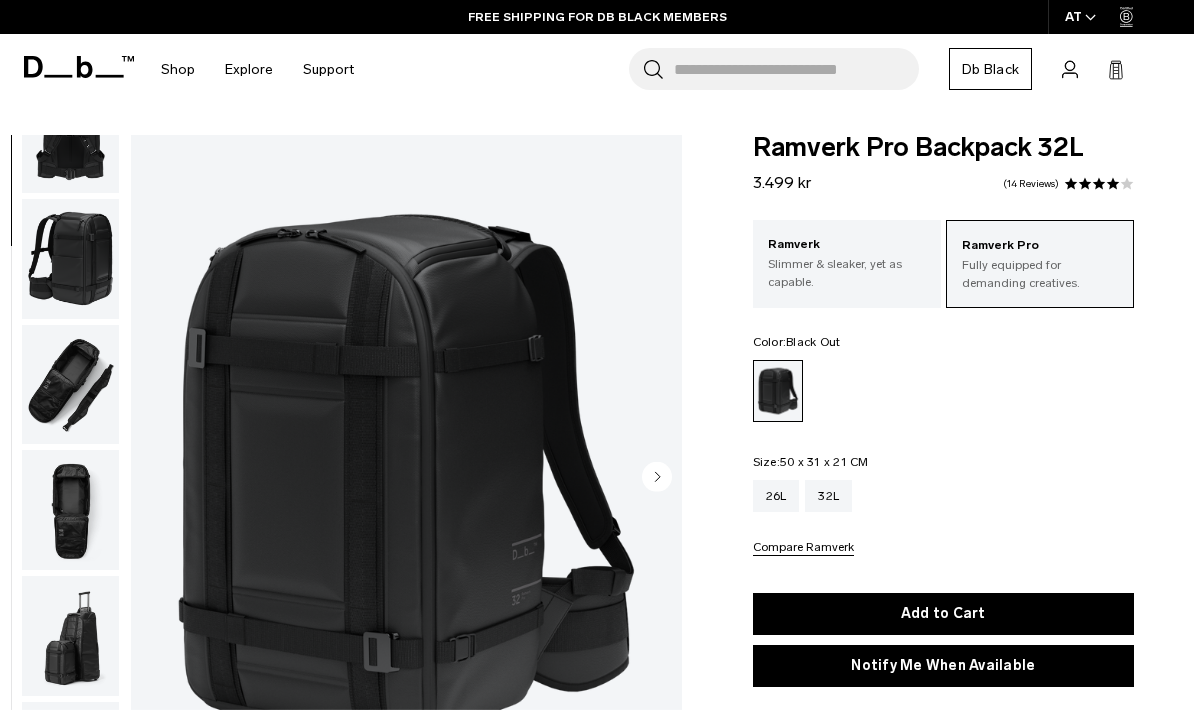 click at bounding box center (70, 385) 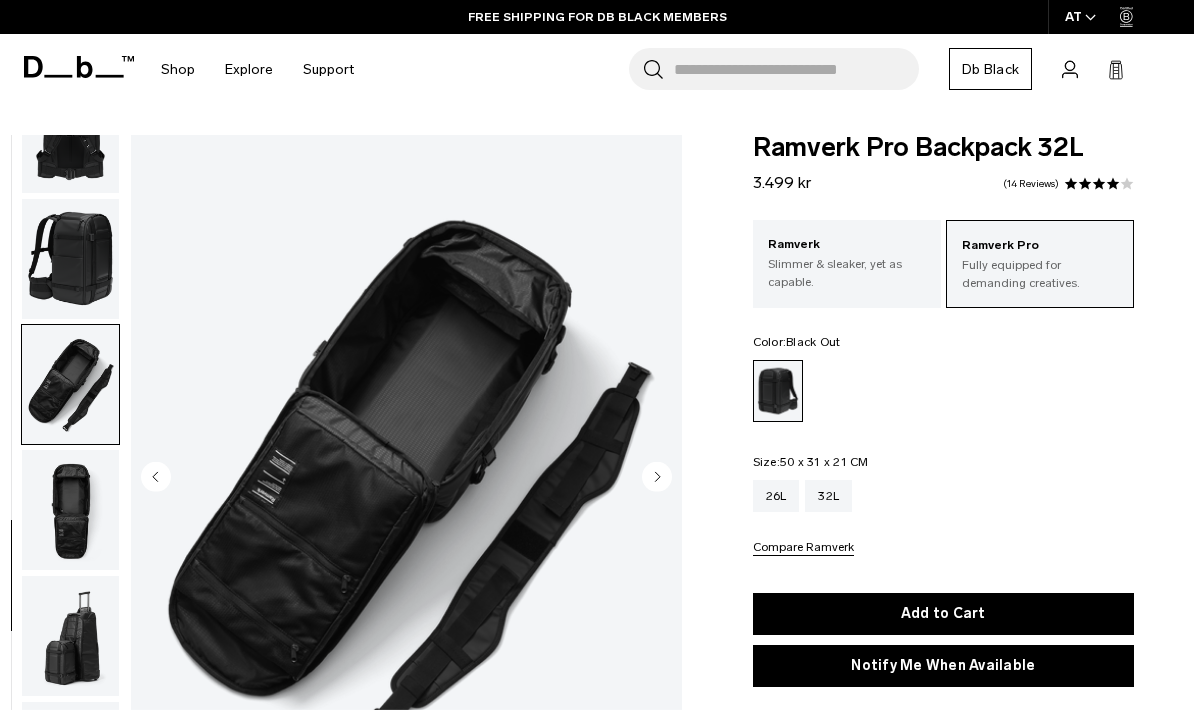 click at bounding box center (70, 259) 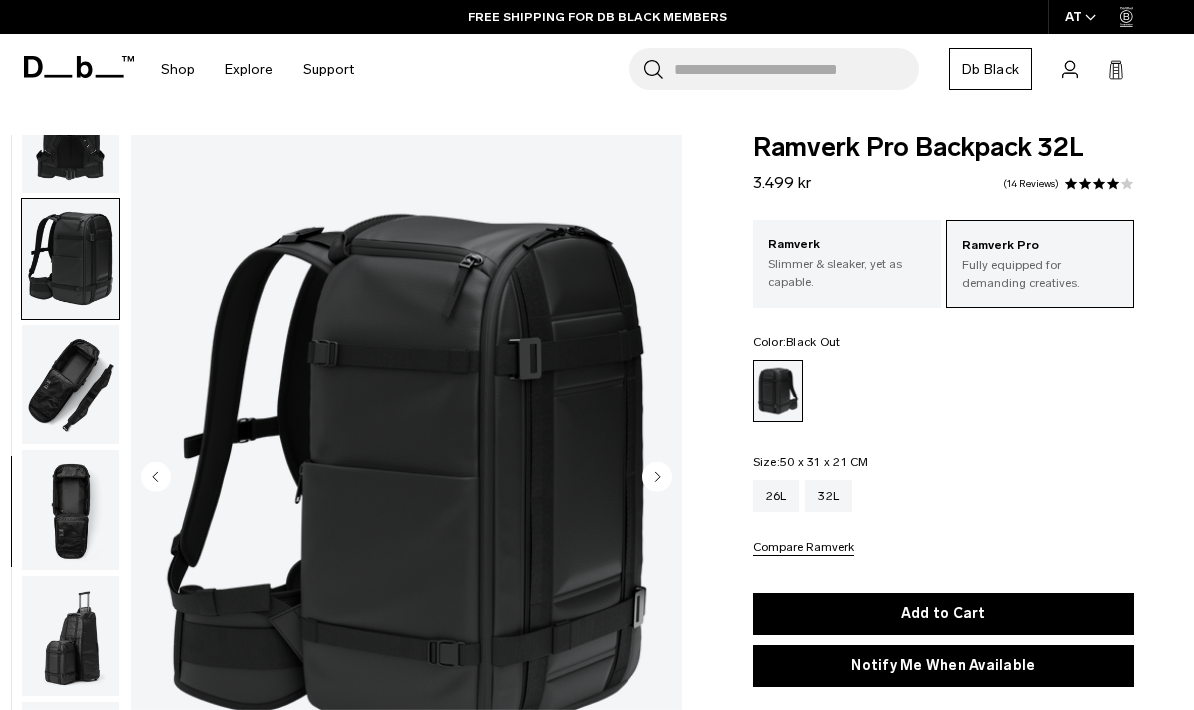 click at bounding box center [70, 385] 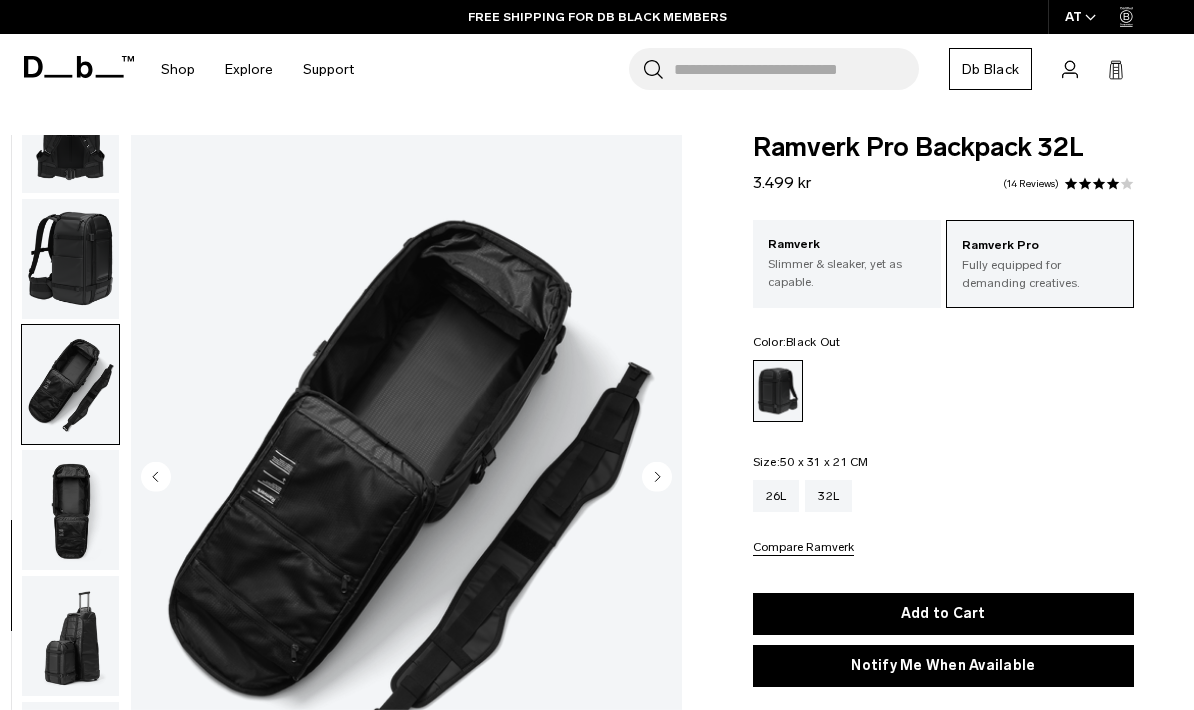 click at bounding box center (70, 510) 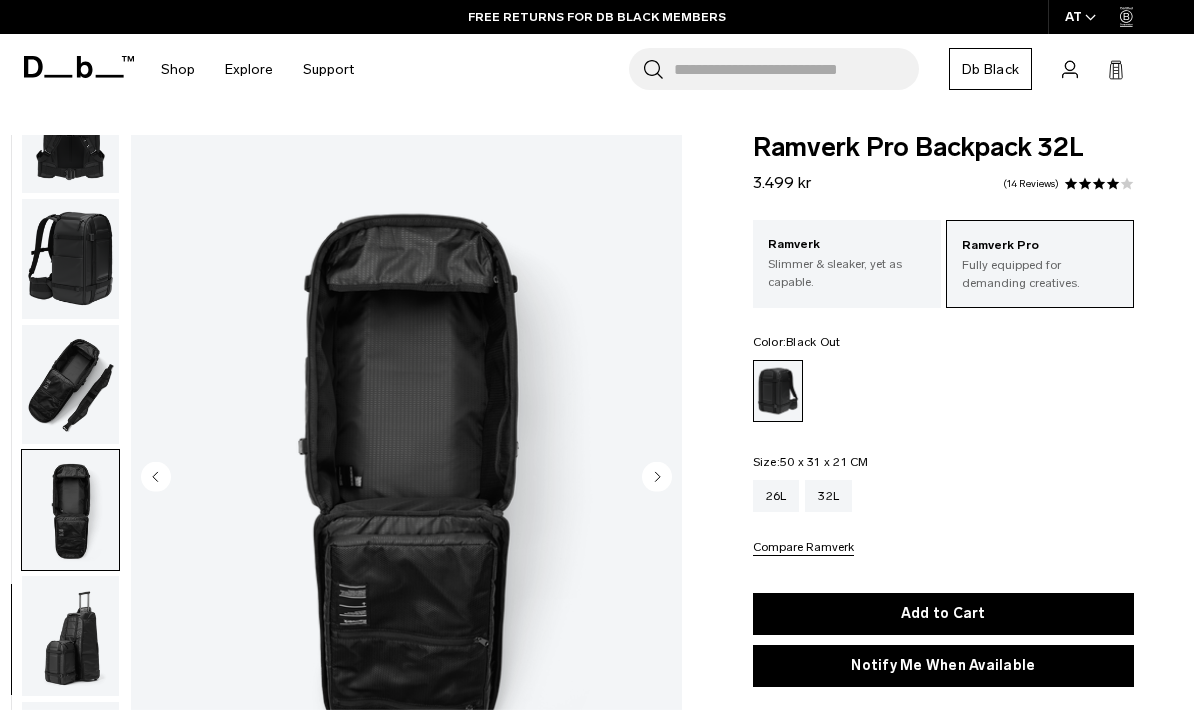 click at bounding box center [70, 636] 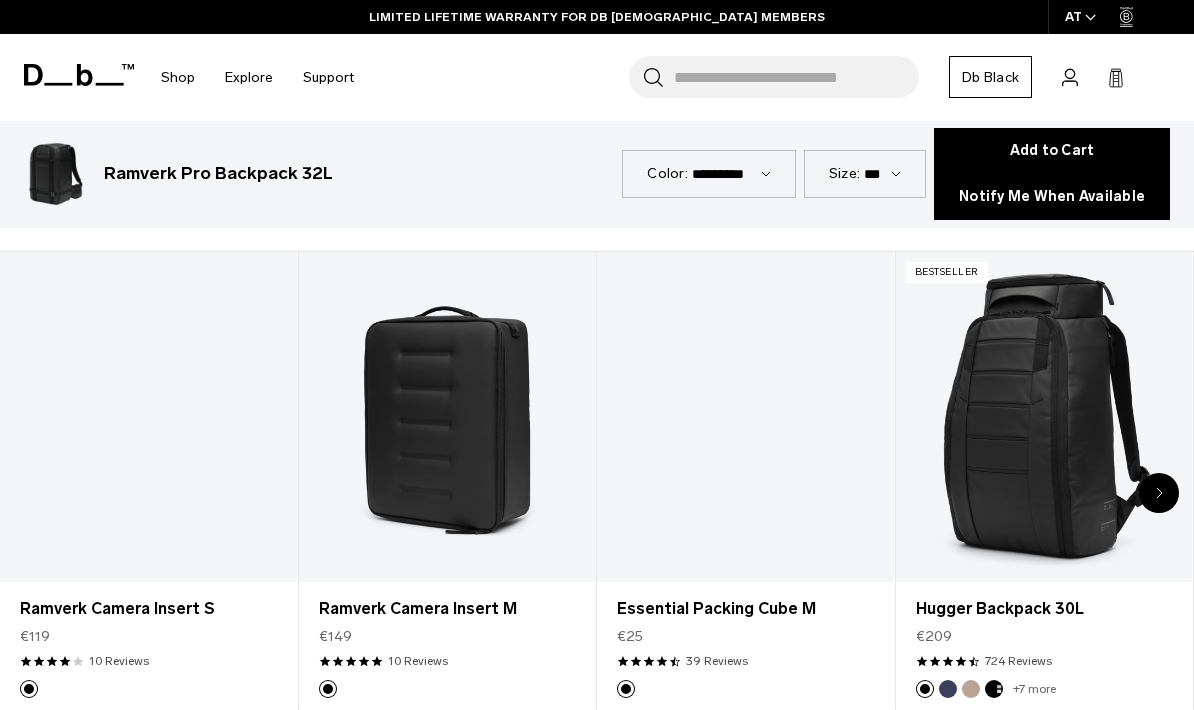 scroll, scrollTop: 3168, scrollLeft: 0, axis: vertical 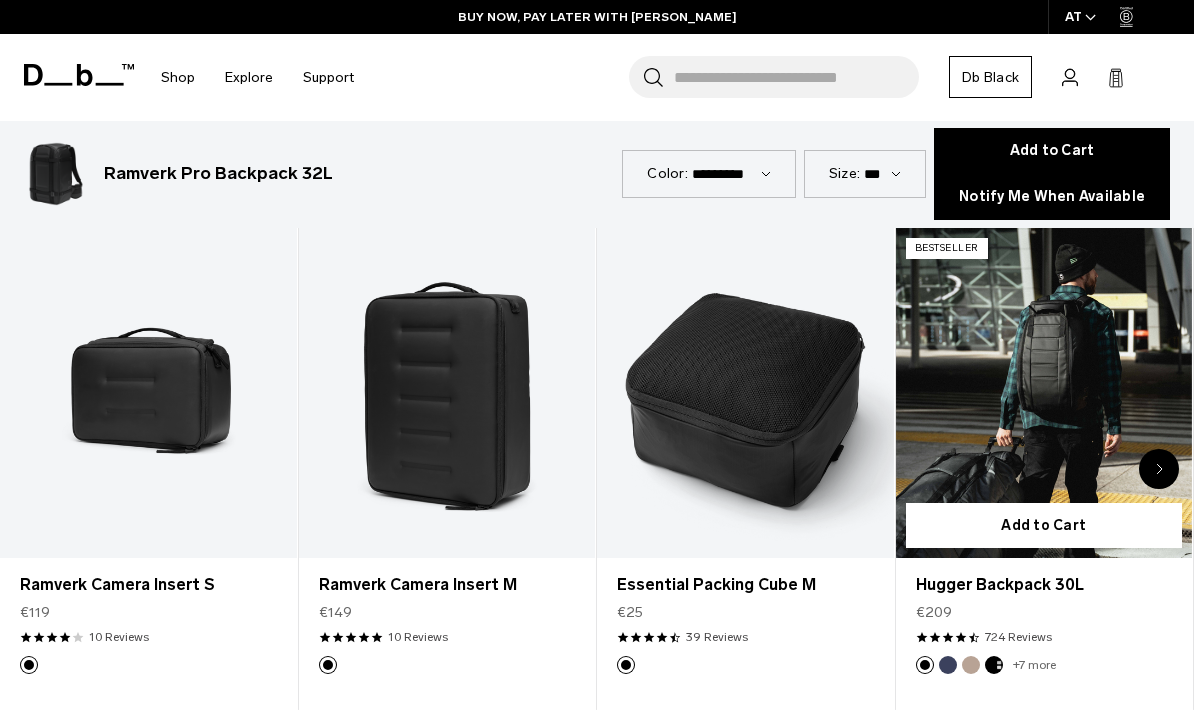 click at bounding box center [1044, 392] 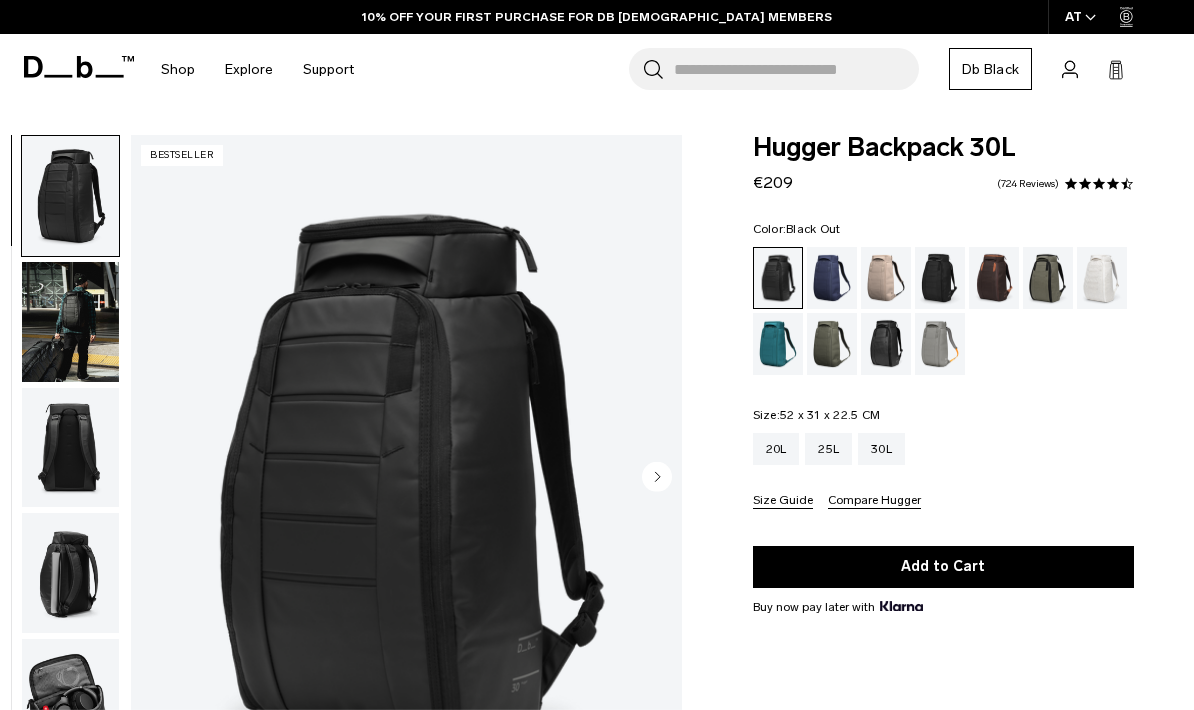 scroll, scrollTop: 0, scrollLeft: 0, axis: both 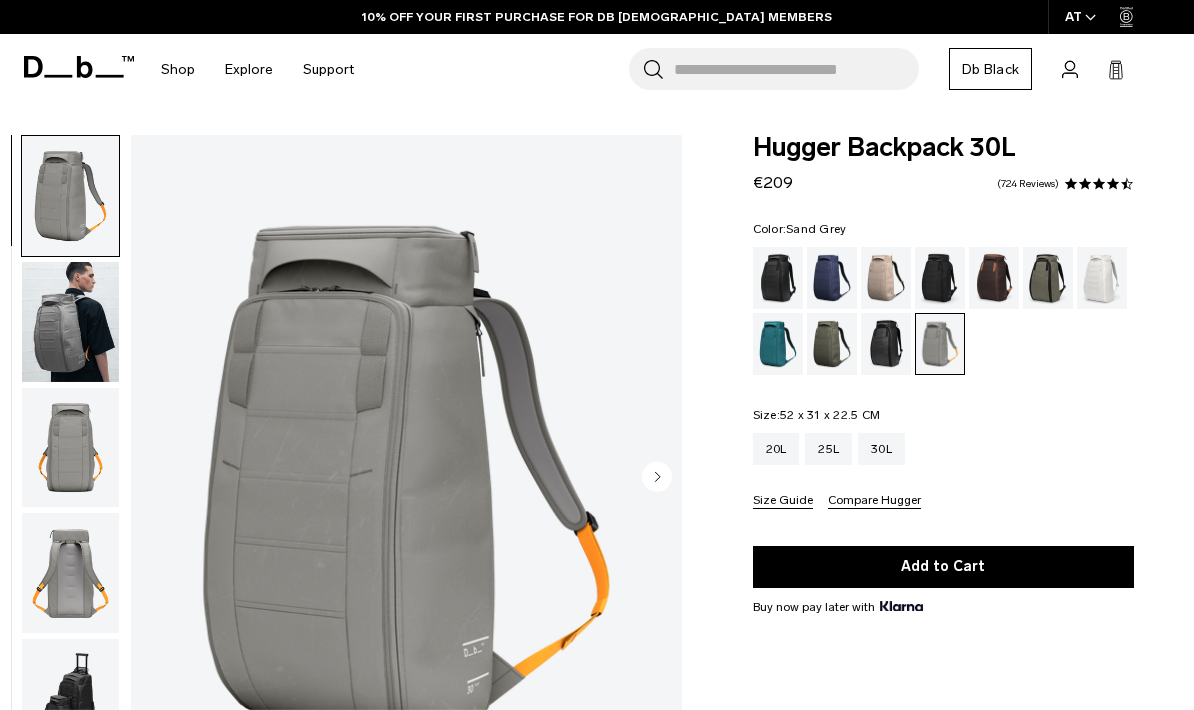 click at bounding box center (832, 278) 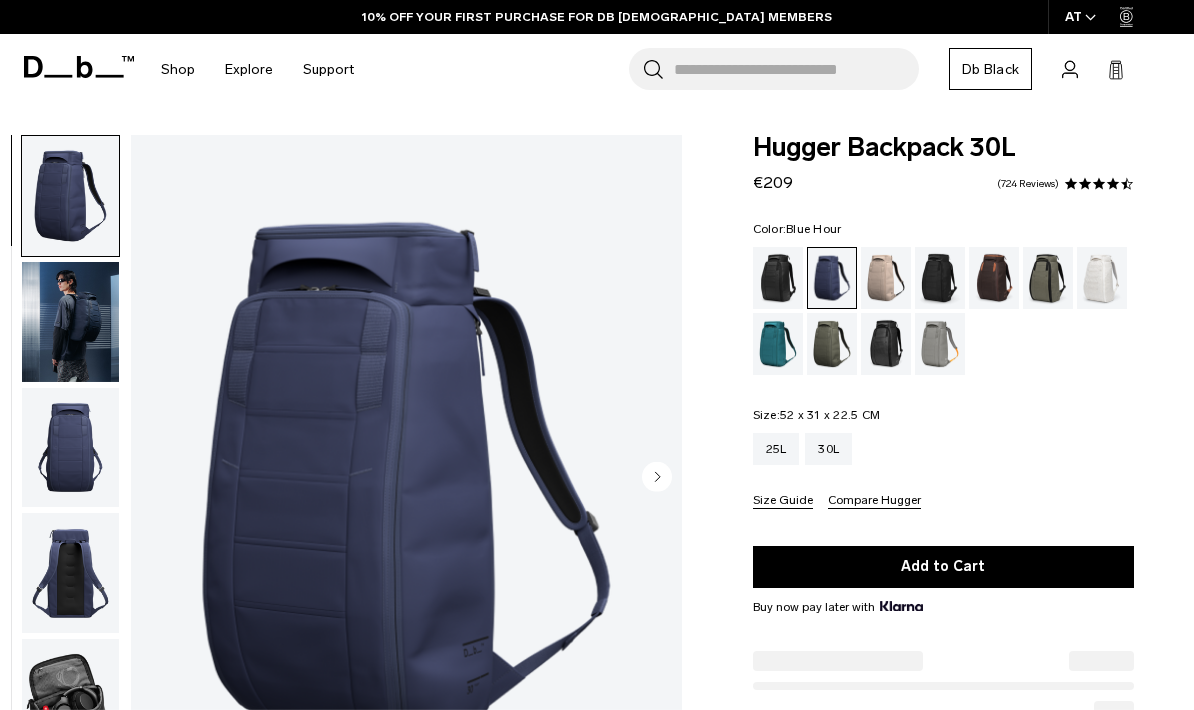 scroll, scrollTop: 0, scrollLeft: 0, axis: both 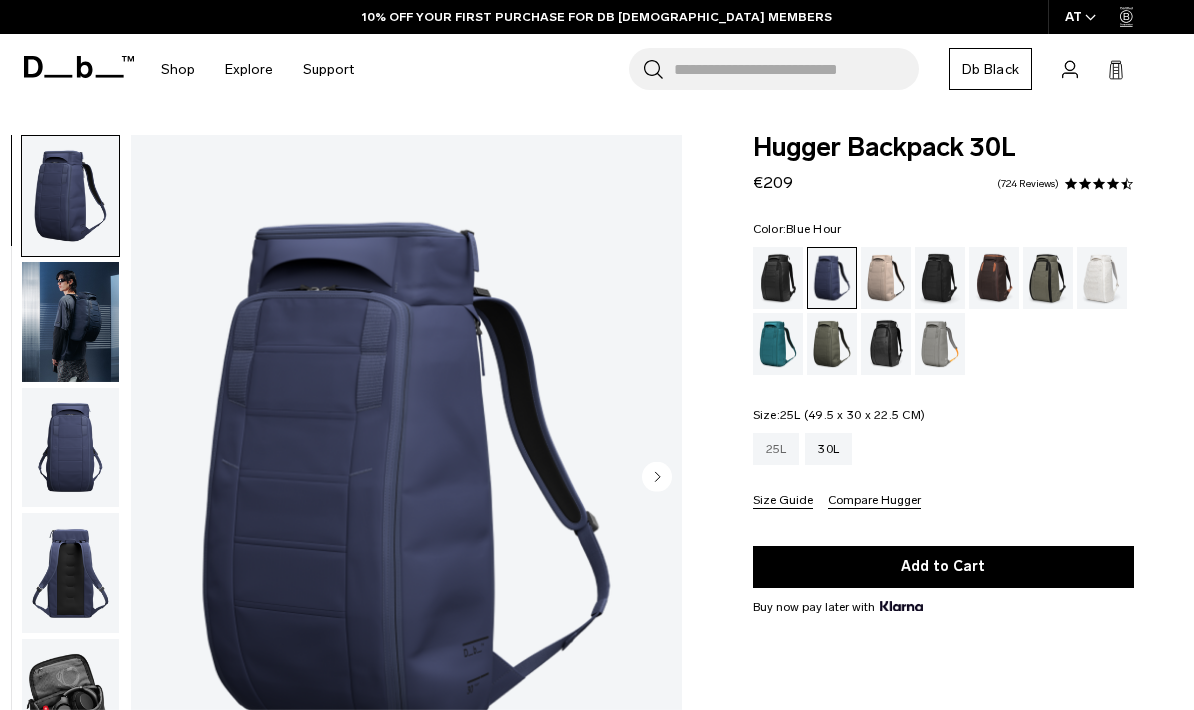 click on "25L" at bounding box center [776, 449] 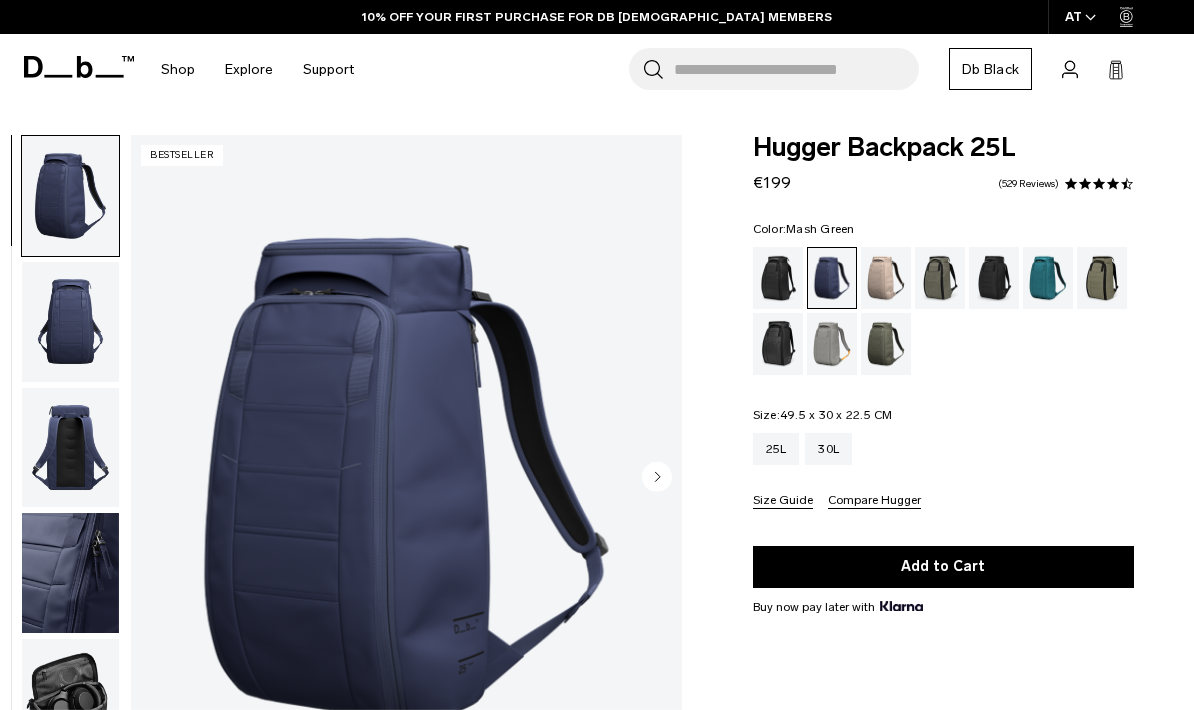 scroll, scrollTop: 0, scrollLeft: 0, axis: both 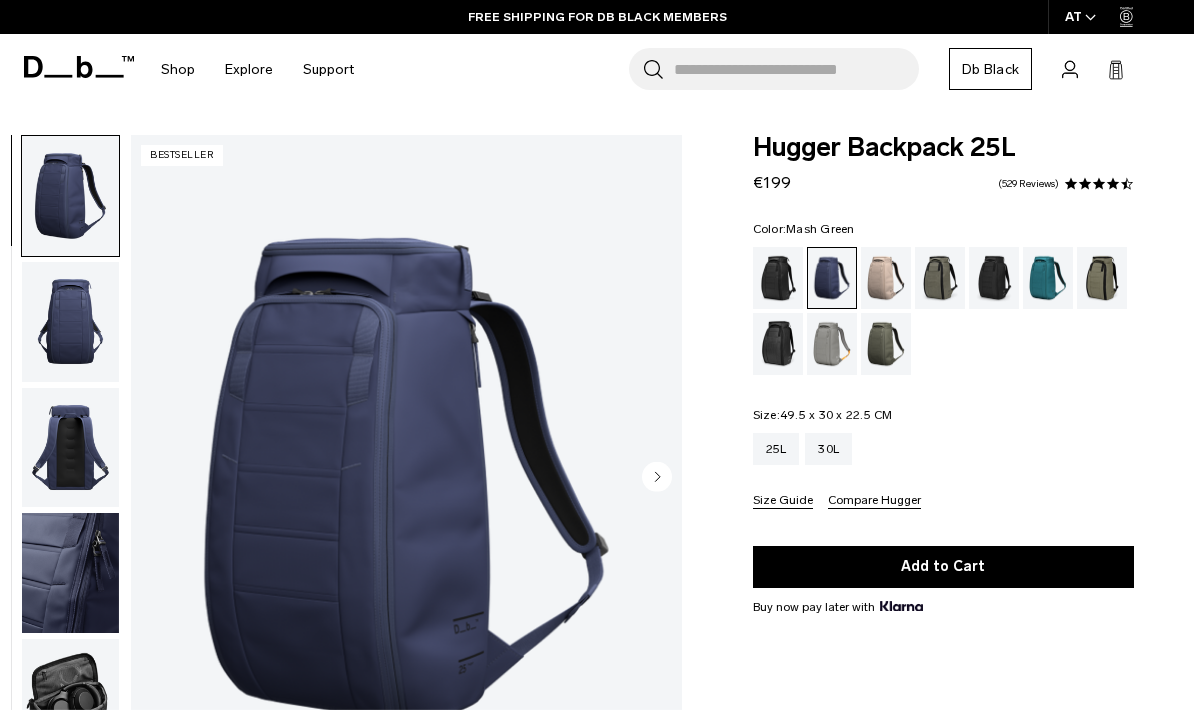 click at bounding box center (886, 344) 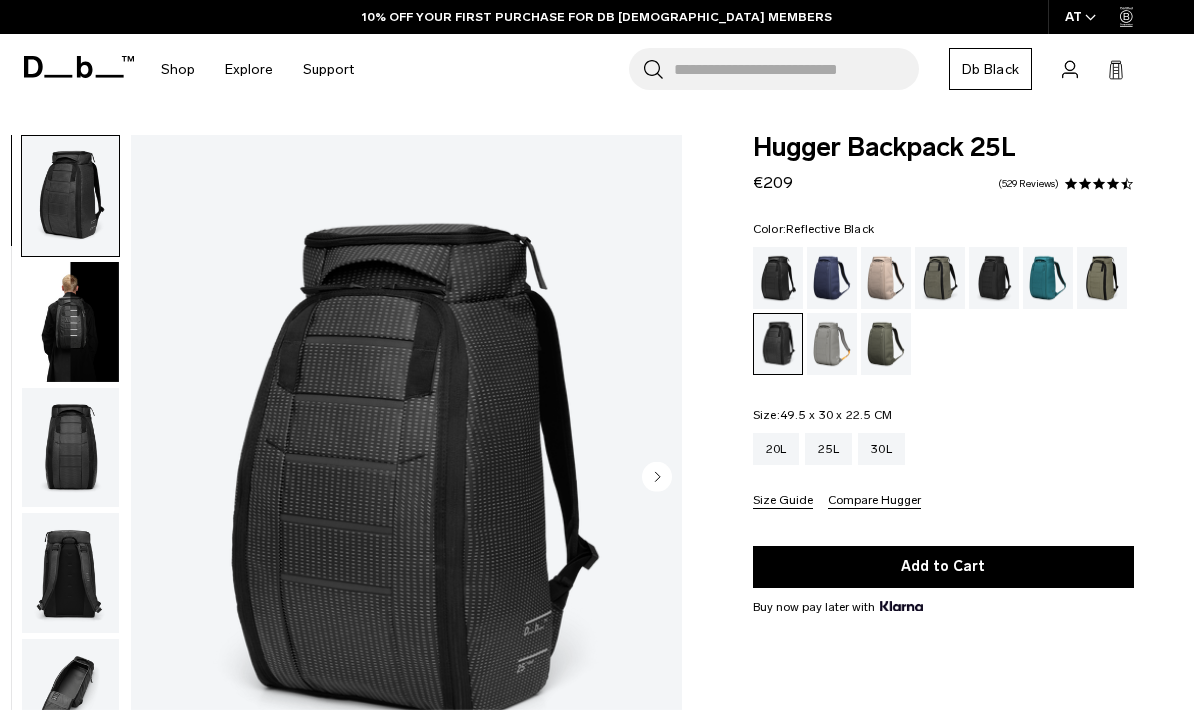 scroll, scrollTop: 0, scrollLeft: 0, axis: both 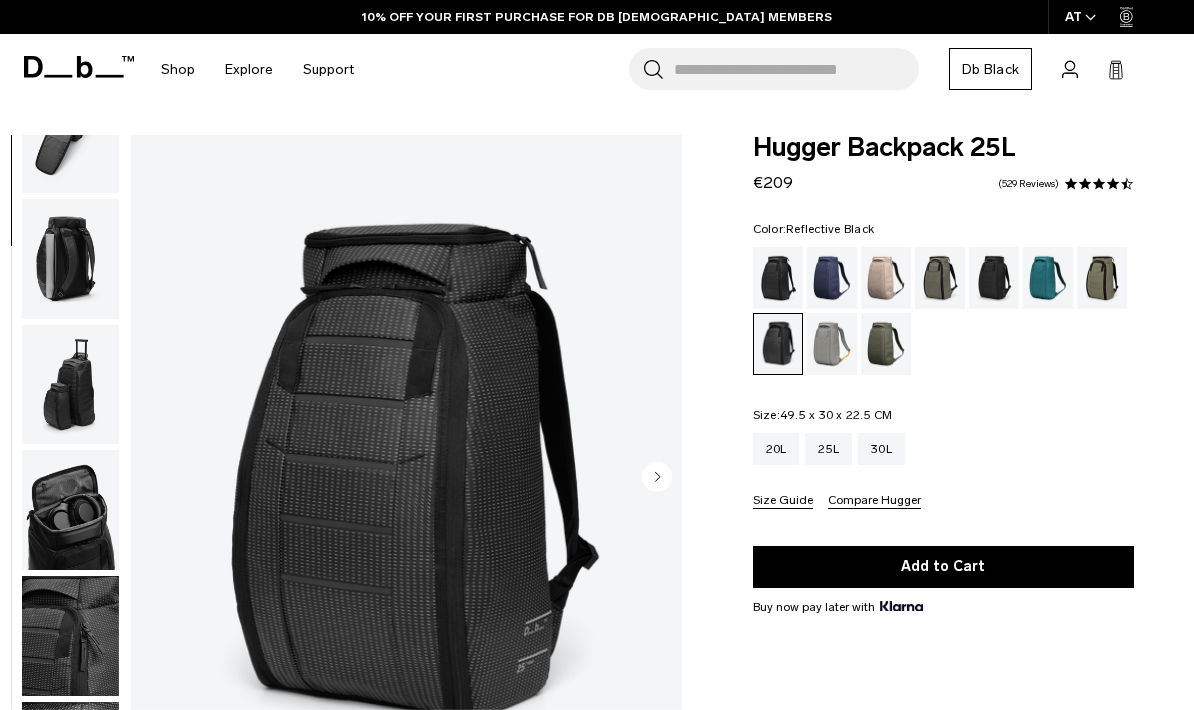 click at bounding box center [70, 259] 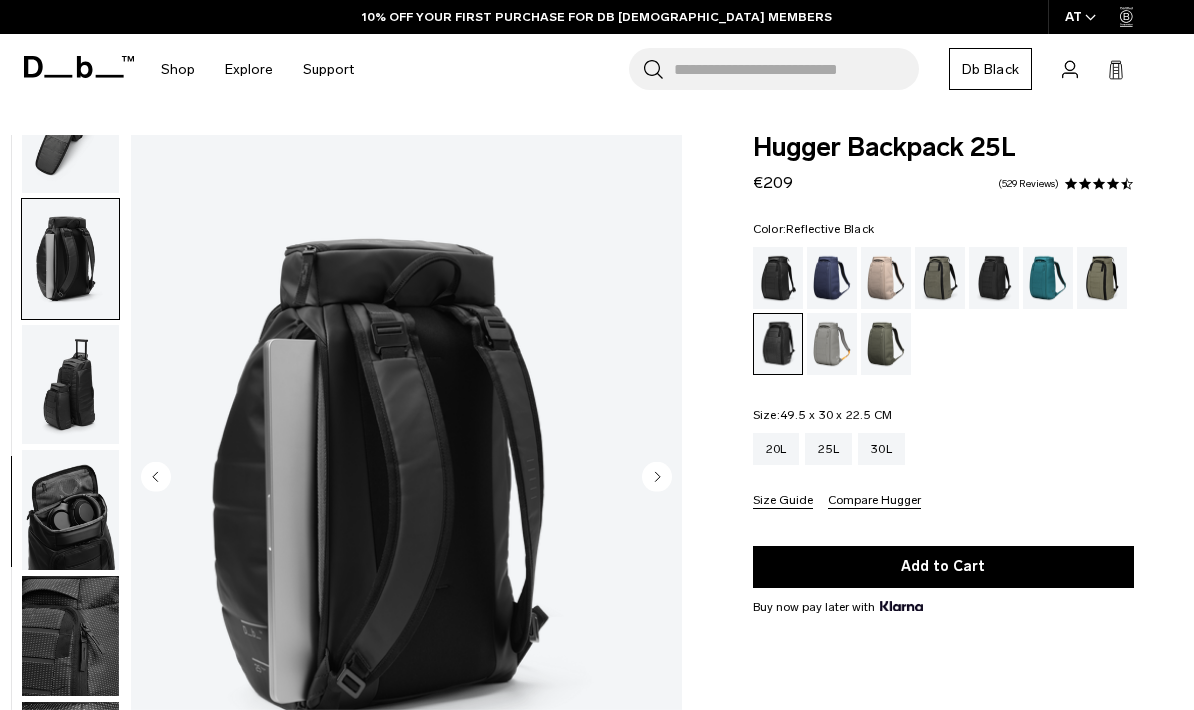 scroll, scrollTop: 581, scrollLeft: 0, axis: vertical 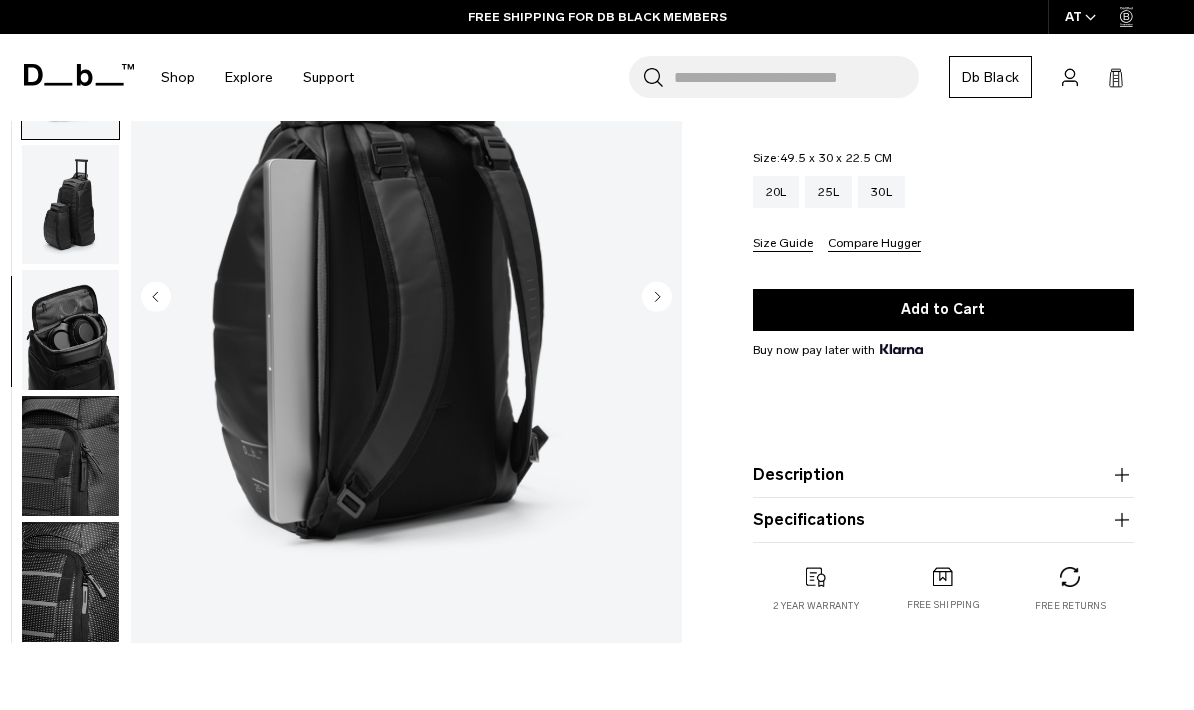 click at bounding box center (70, 330) 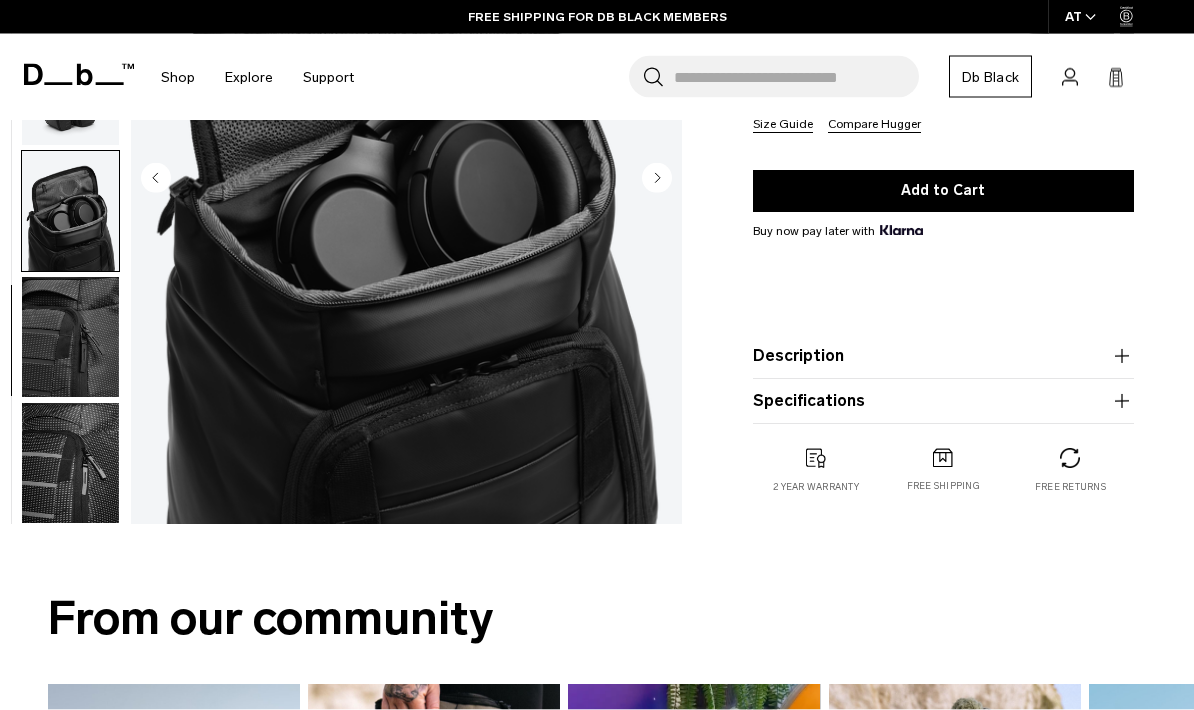 scroll, scrollTop: 388, scrollLeft: 0, axis: vertical 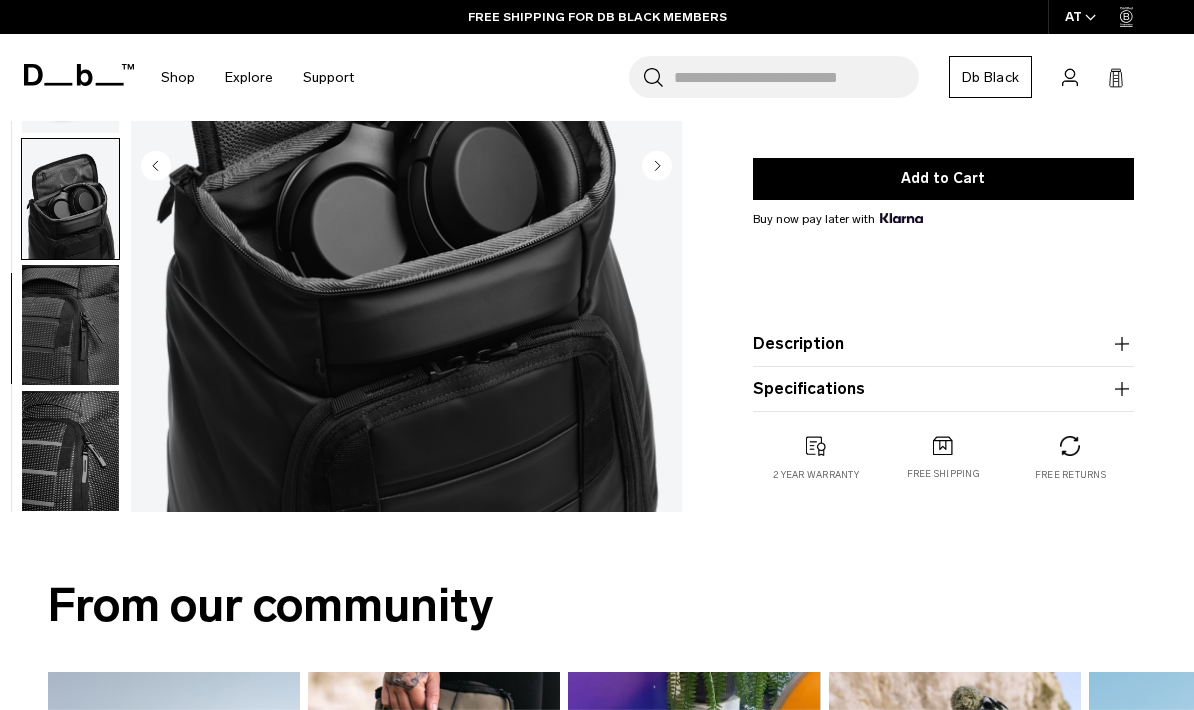click at bounding box center (70, 451) 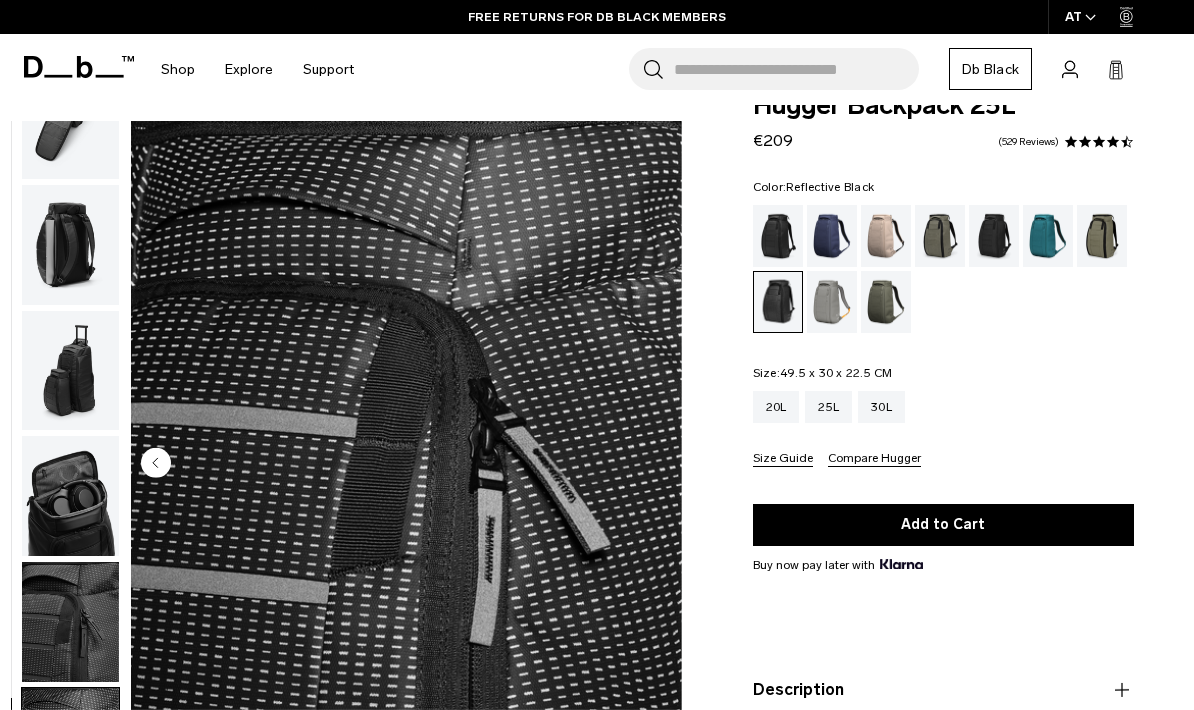 scroll, scrollTop: 0, scrollLeft: 0, axis: both 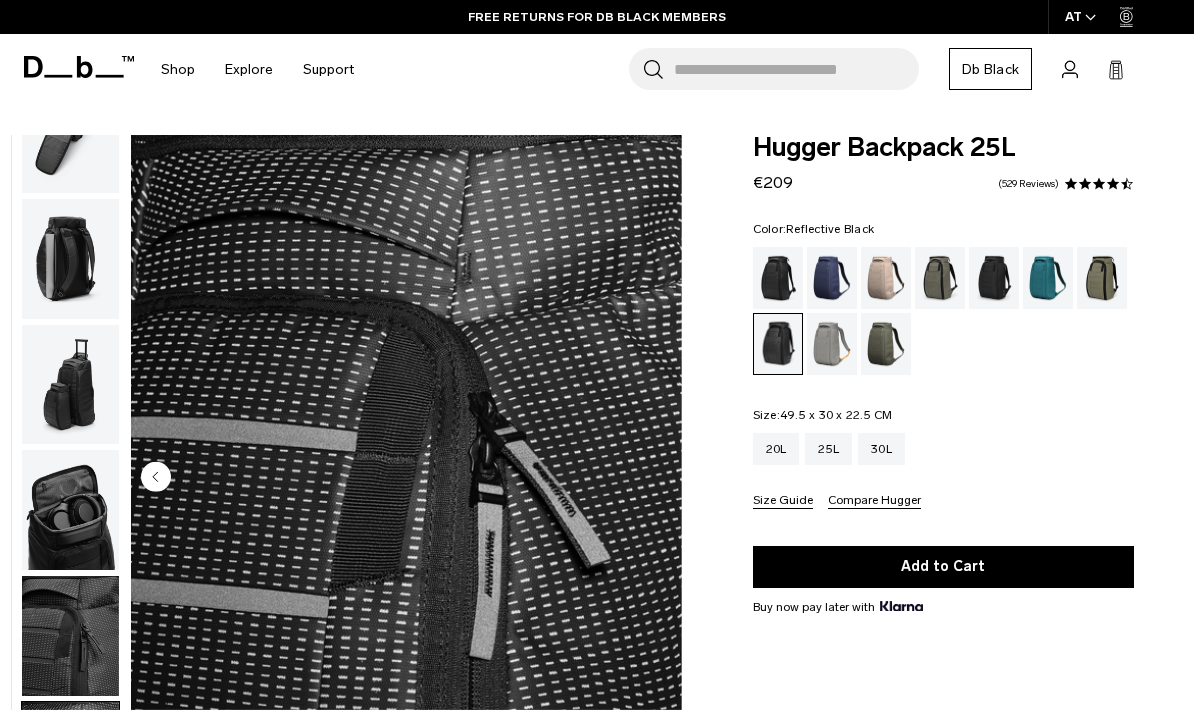 click 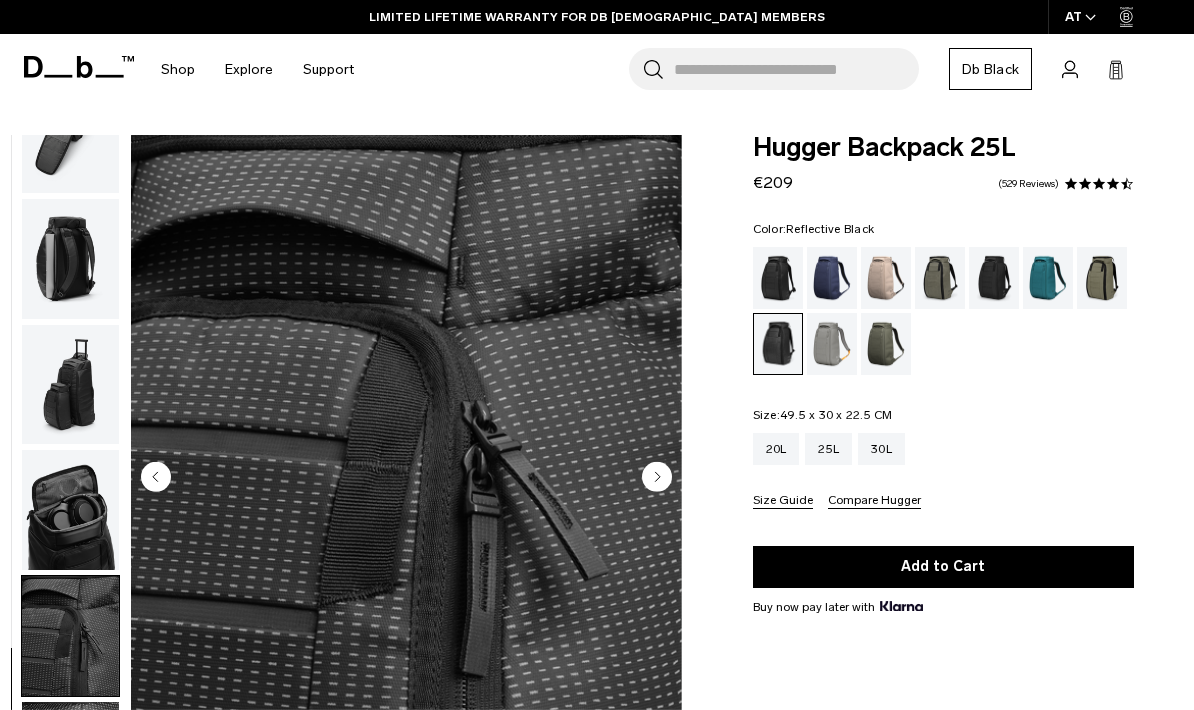 click 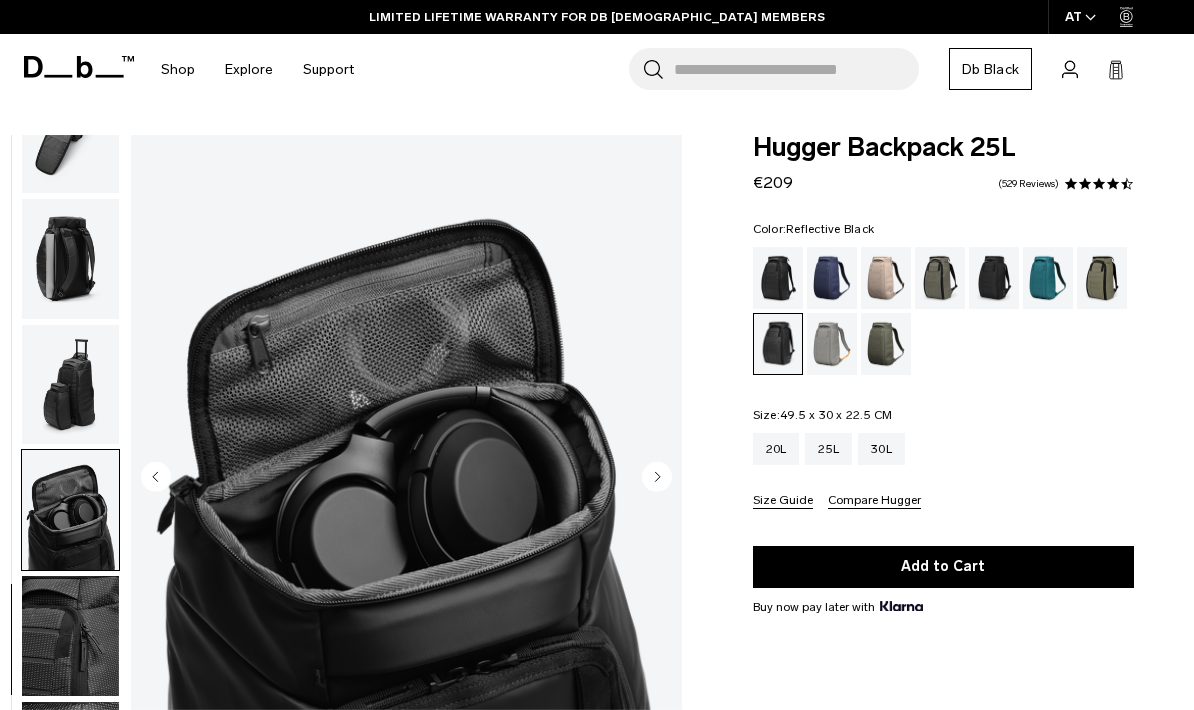 click 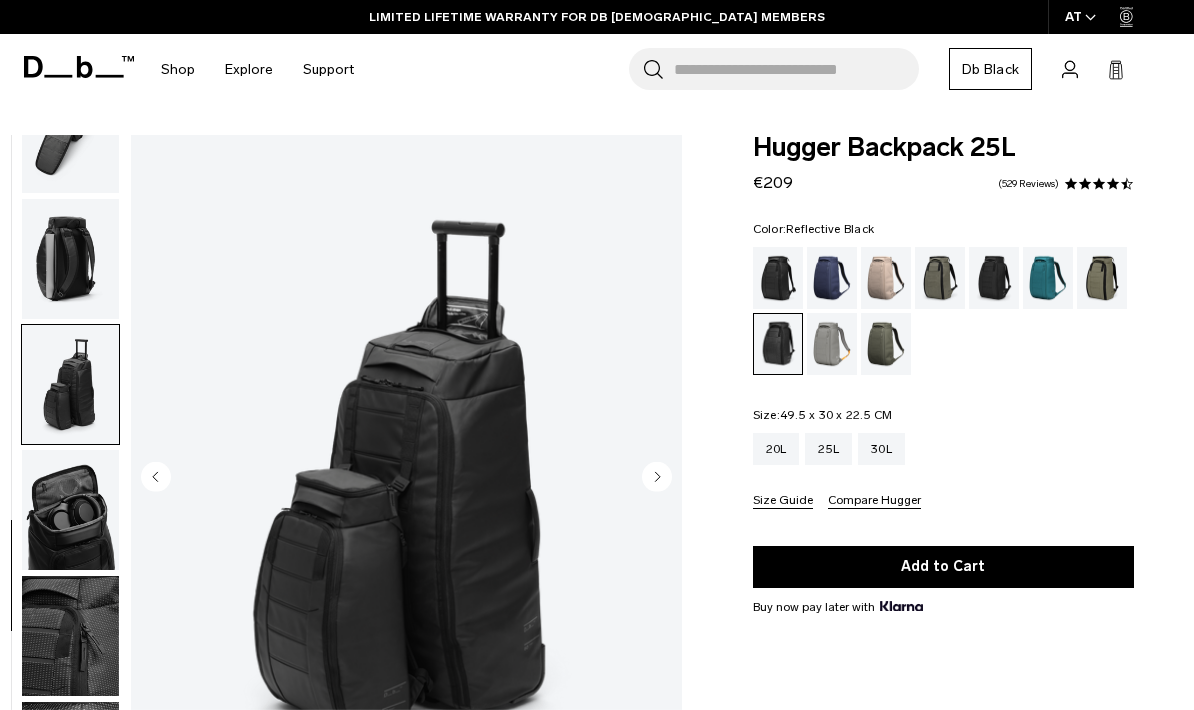 click 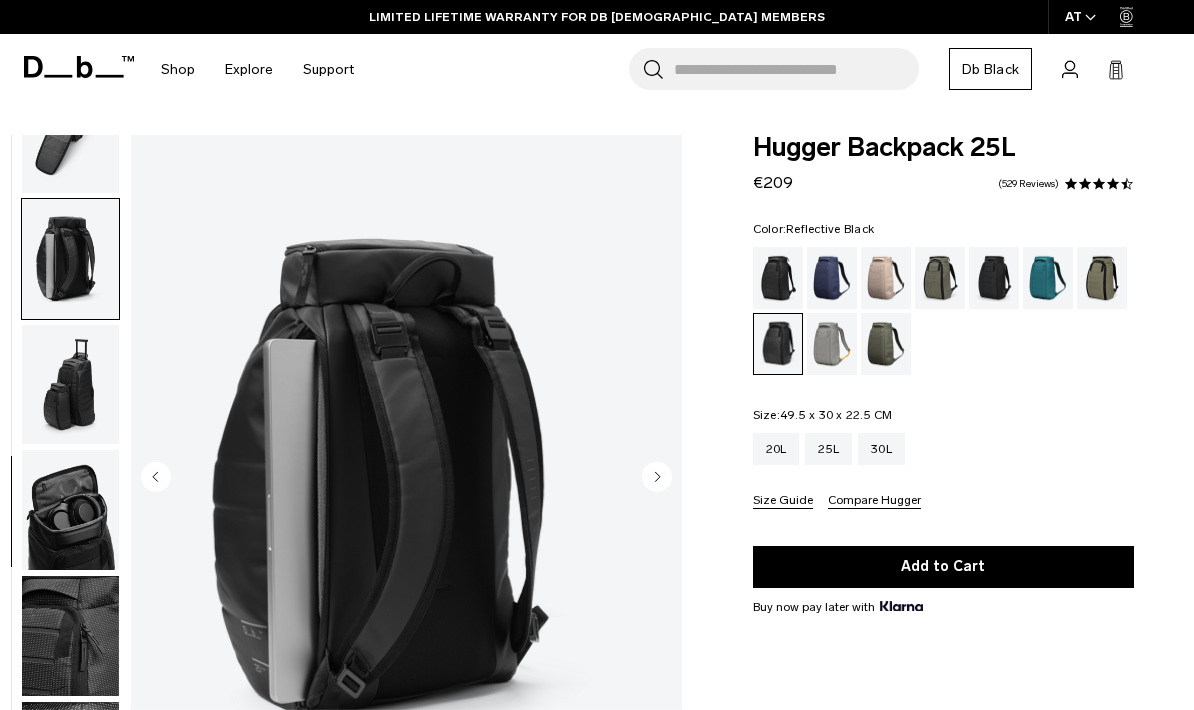 click at bounding box center (406, 479) 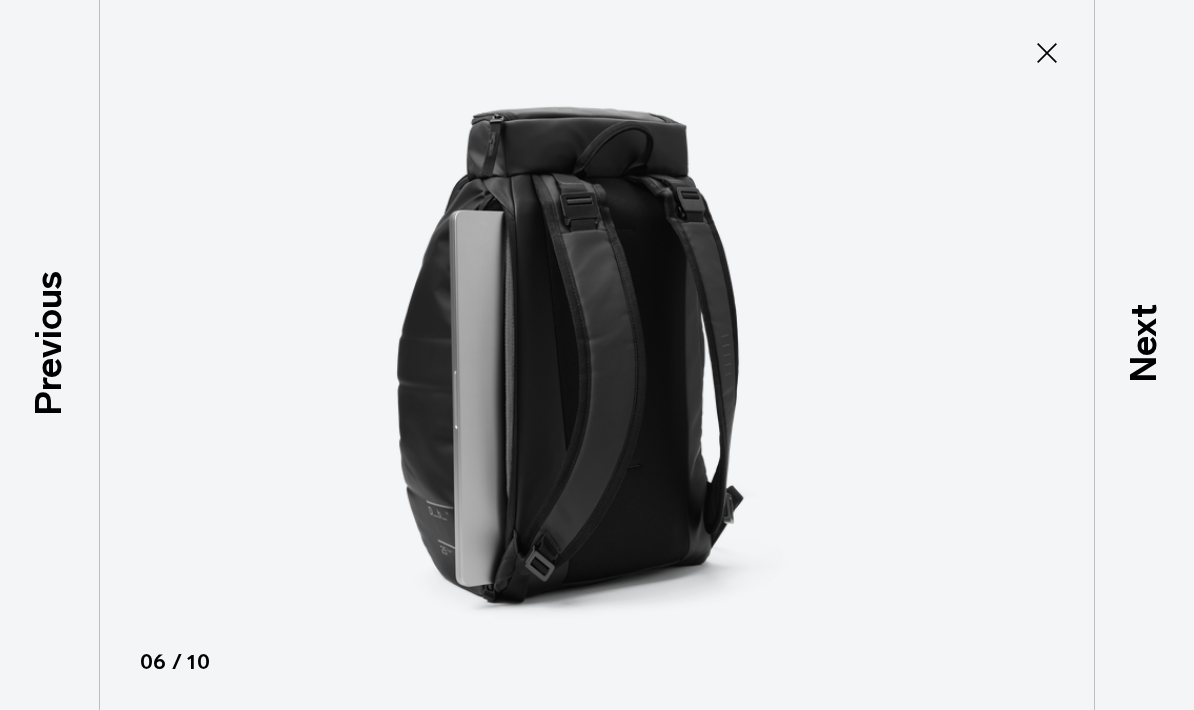 click 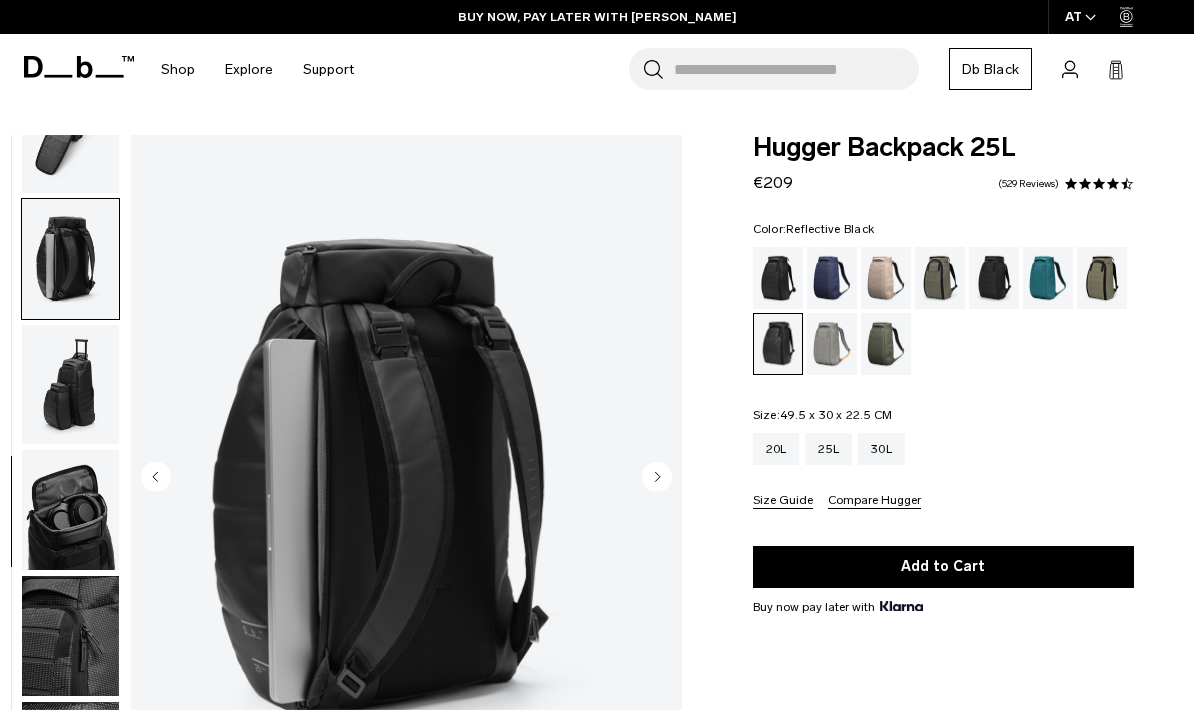 click 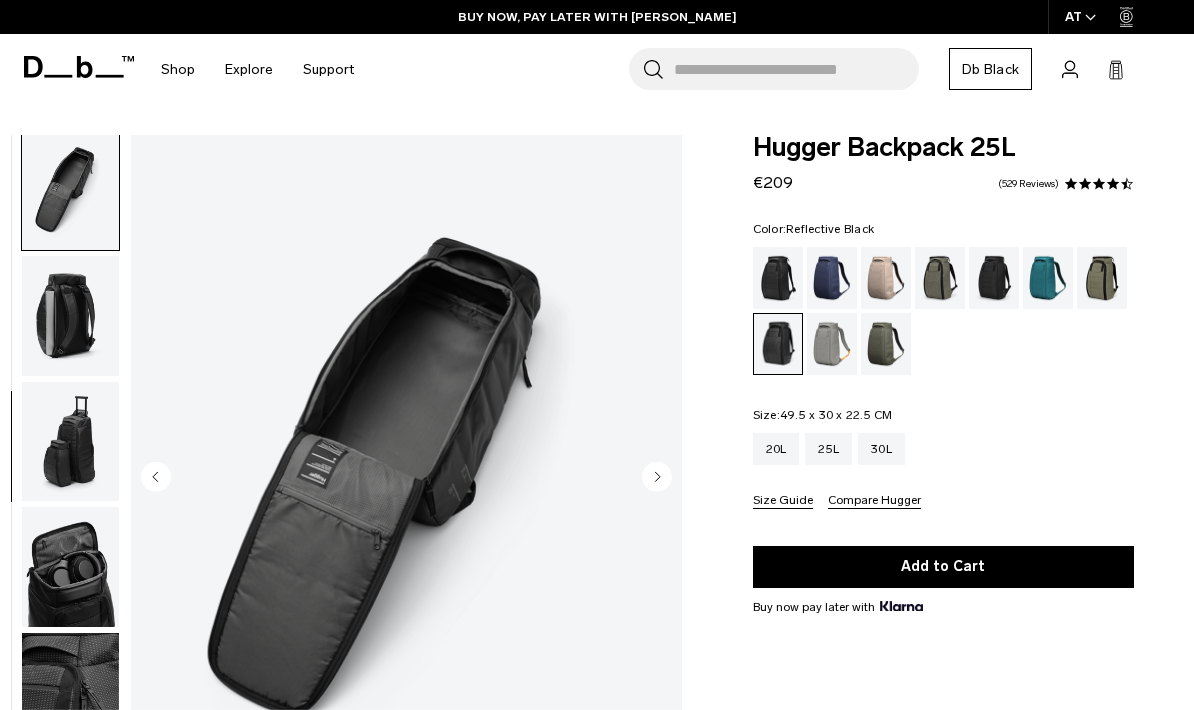 click 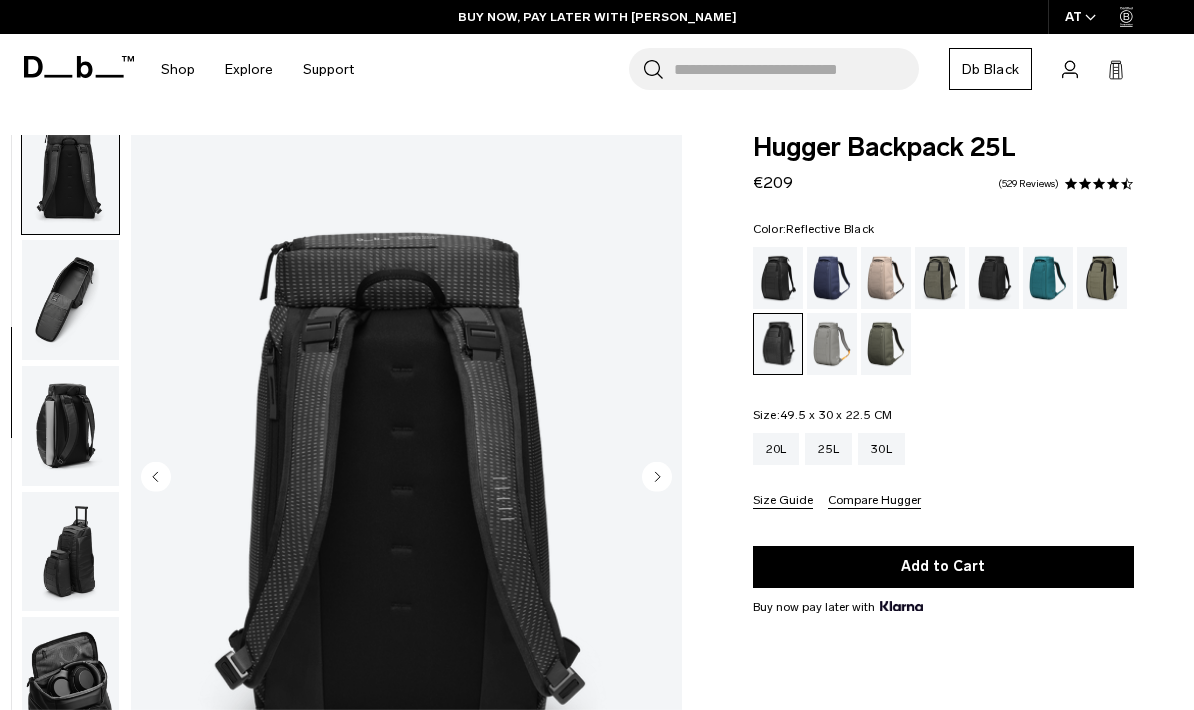 scroll, scrollTop: 382, scrollLeft: 0, axis: vertical 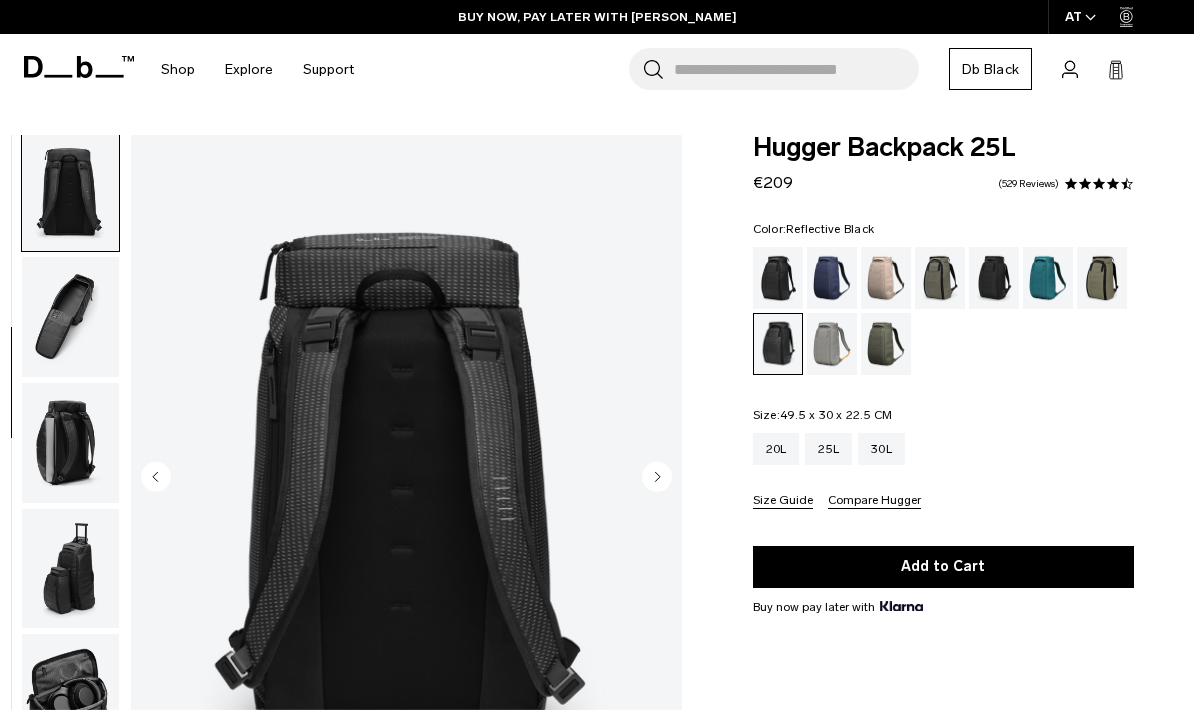 click 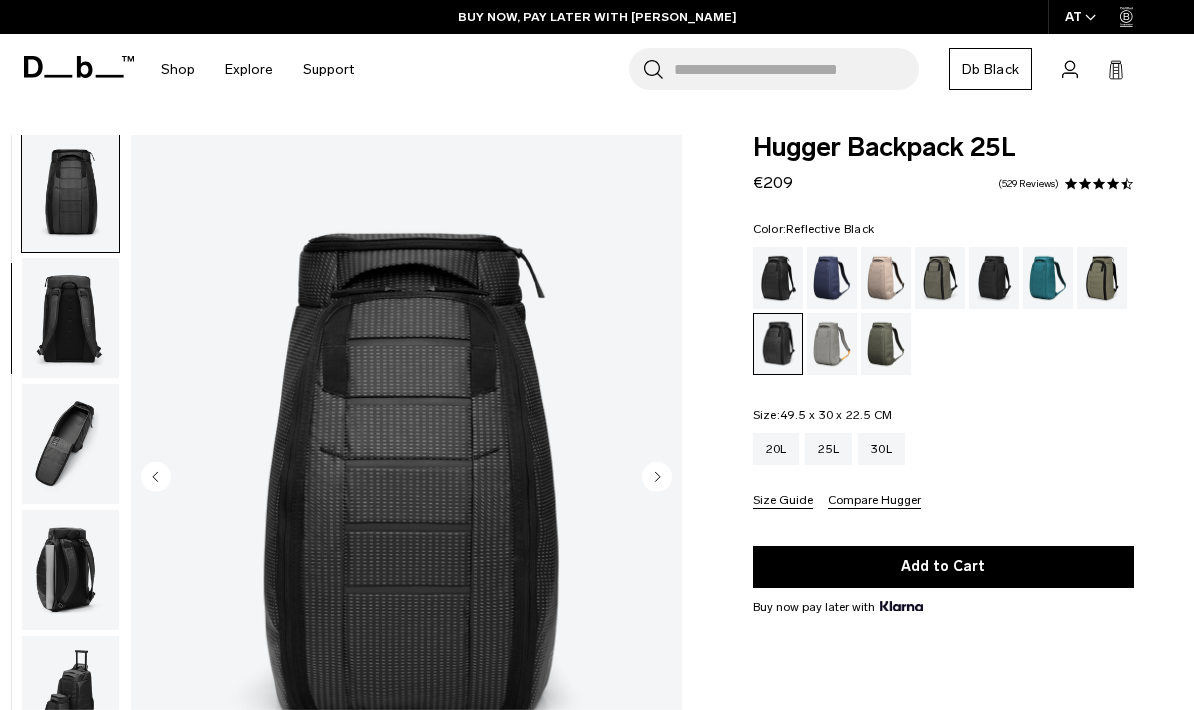 click 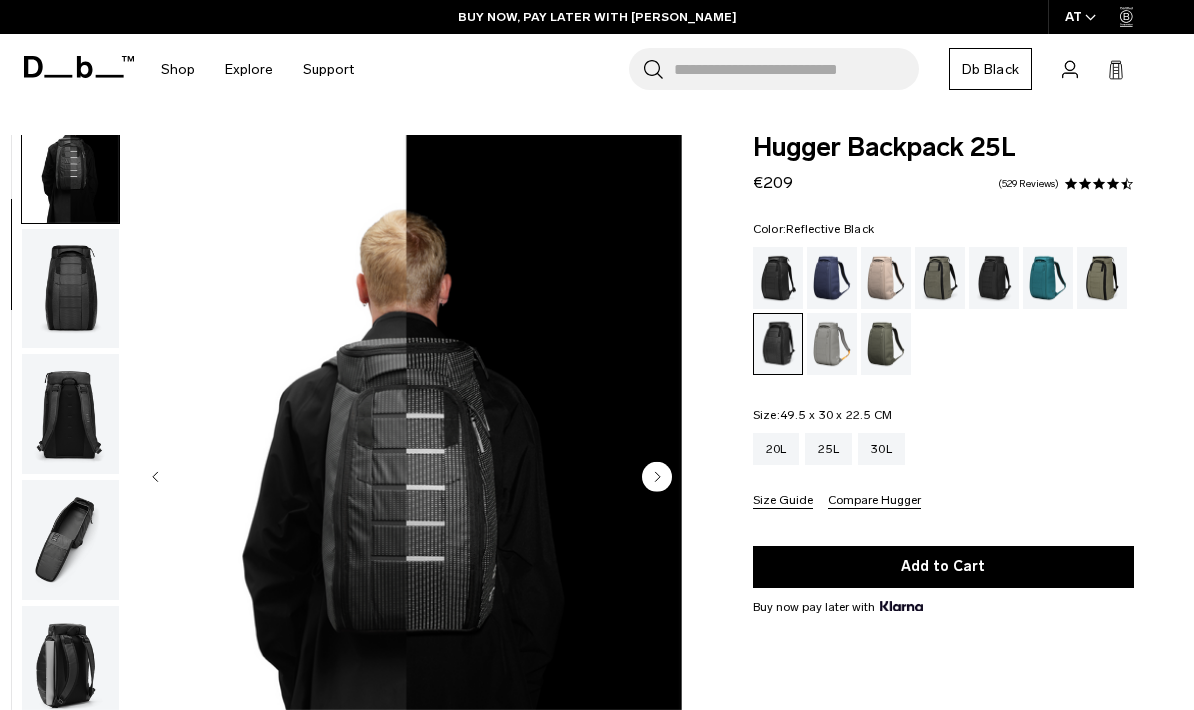 scroll, scrollTop: 127, scrollLeft: 0, axis: vertical 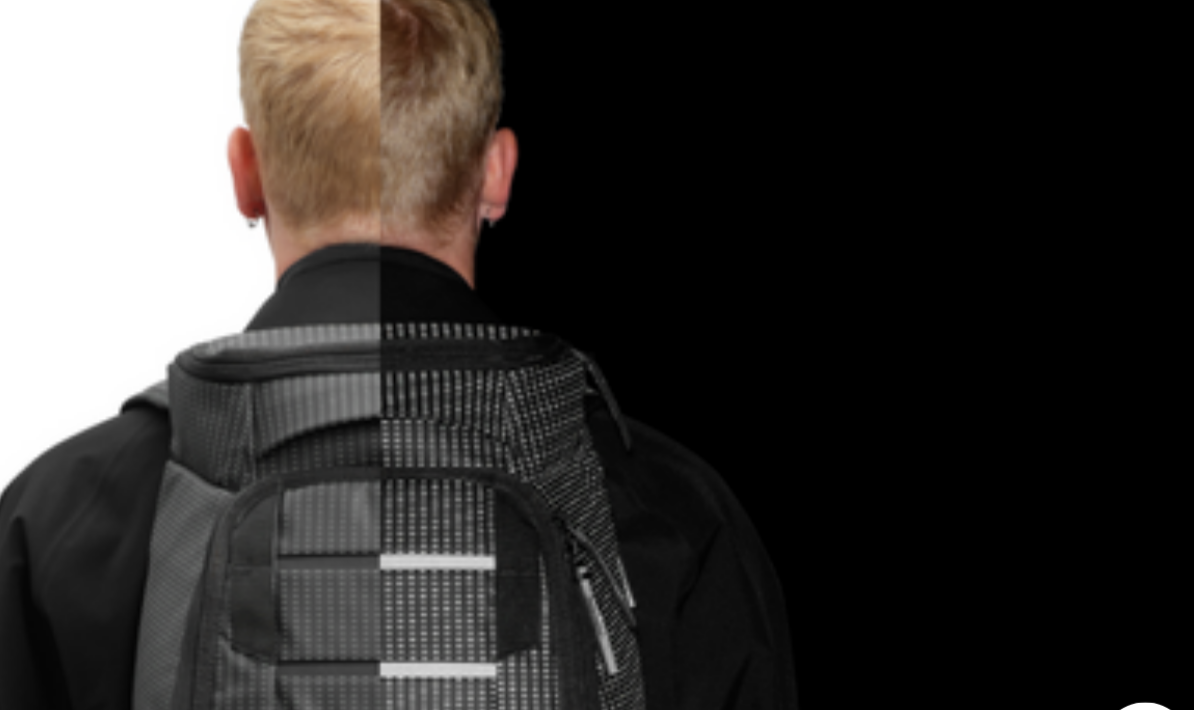 click 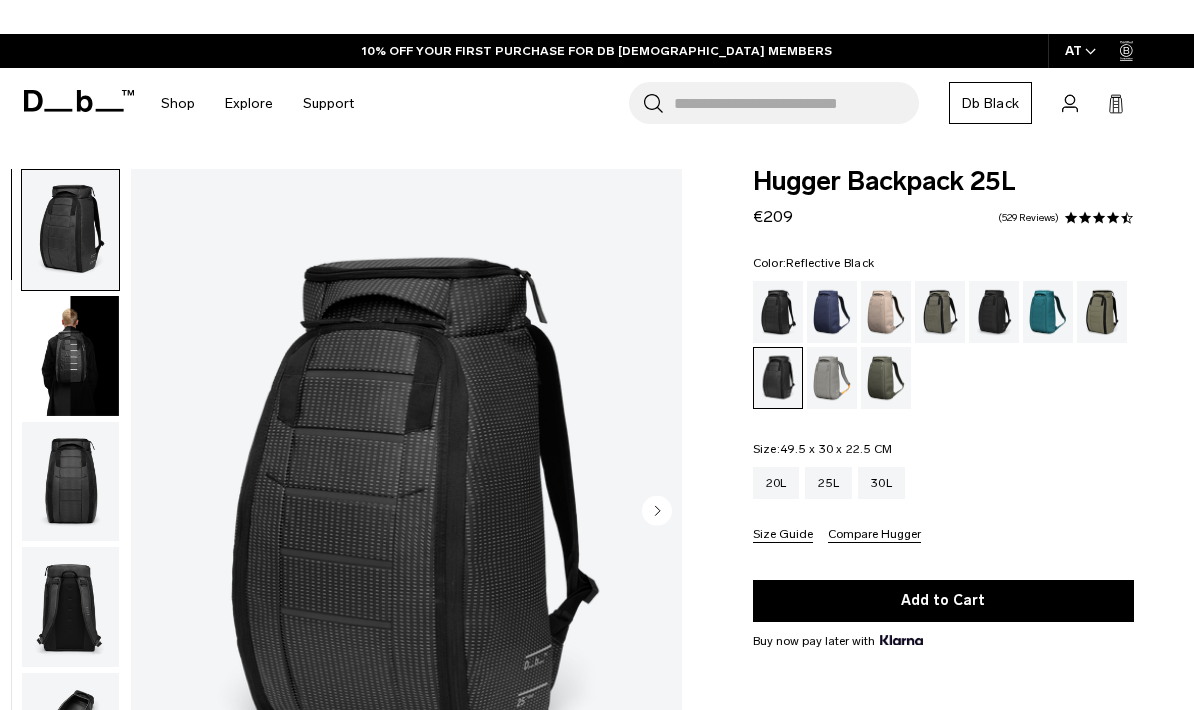 scroll, scrollTop: 0, scrollLeft: 0, axis: both 